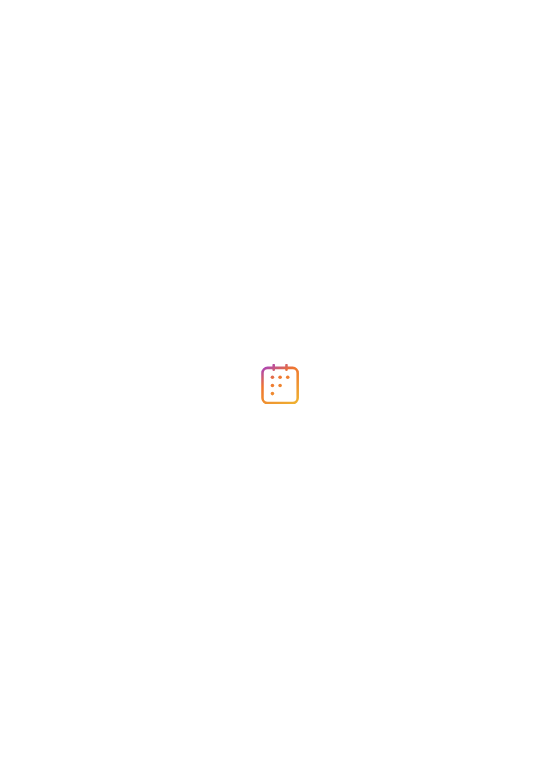 scroll, scrollTop: 0, scrollLeft: 0, axis: both 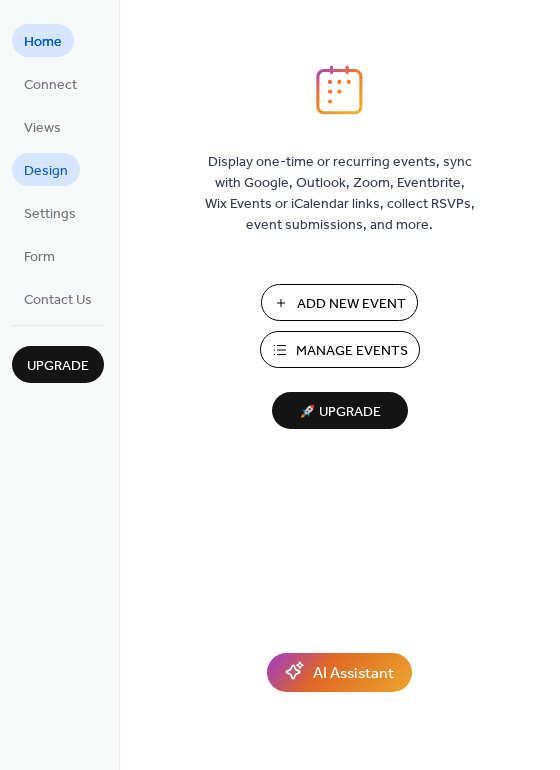 click on "Design" at bounding box center [46, 171] 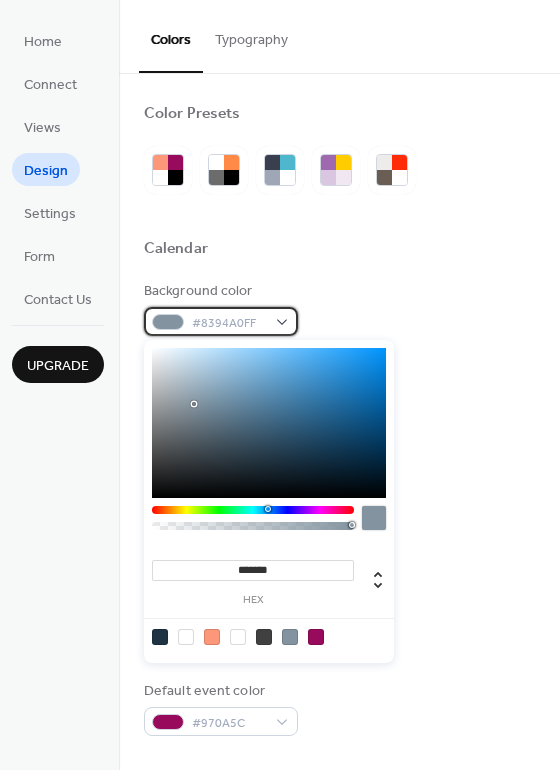 click on "#8394A0FF" at bounding box center (229, 323) 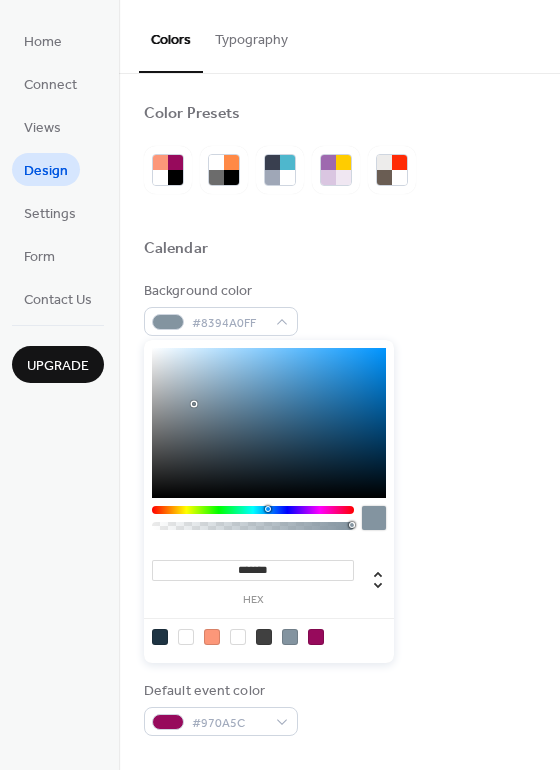 click at bounding box center (160, 637) 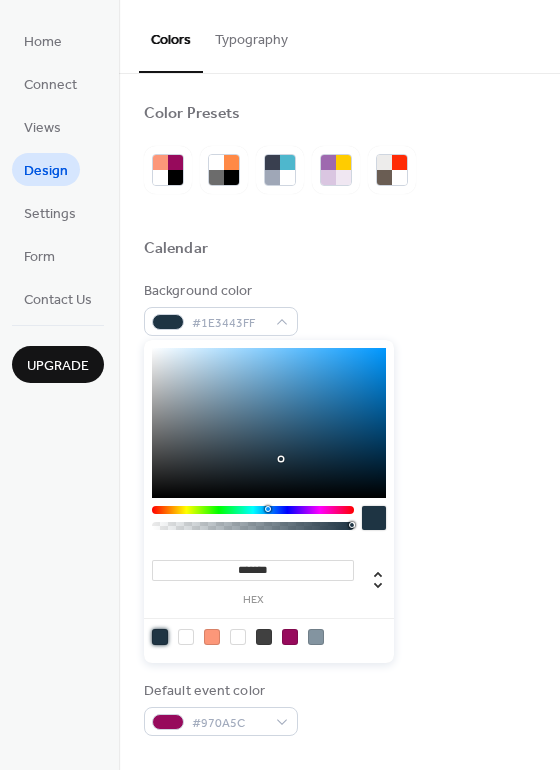 click at bounding box center [238, 637] 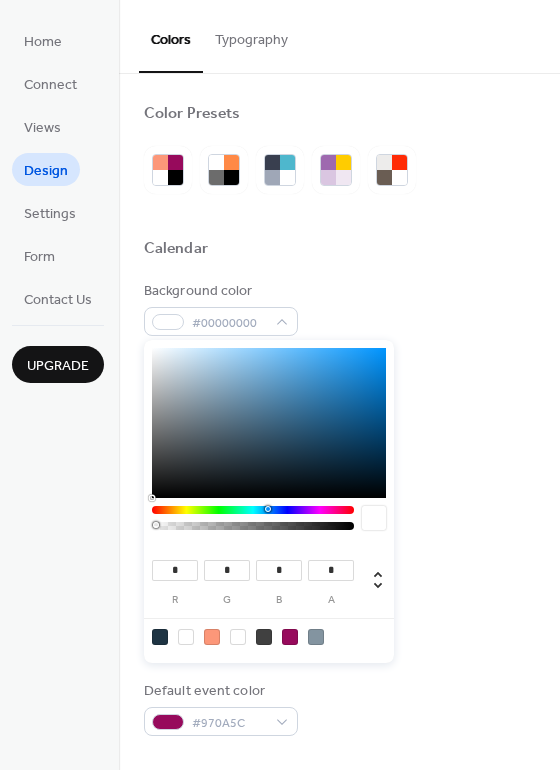 click at bounding box center (186, 637) 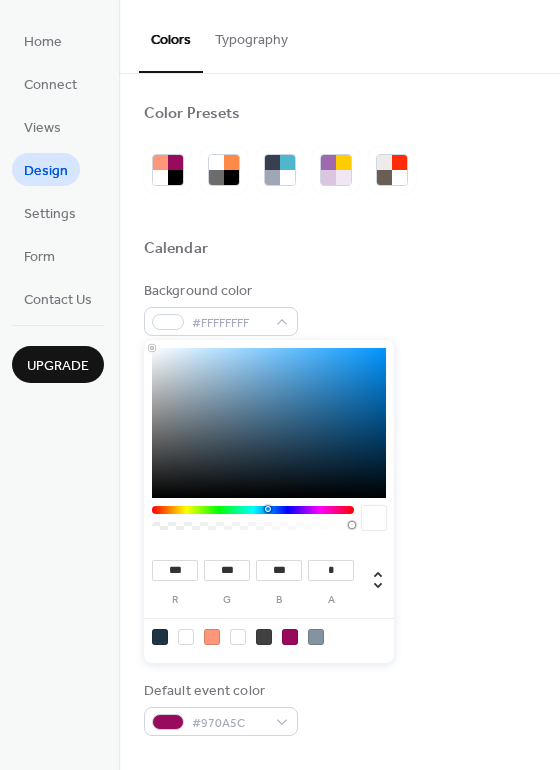 click at bounding box center (160, 637) 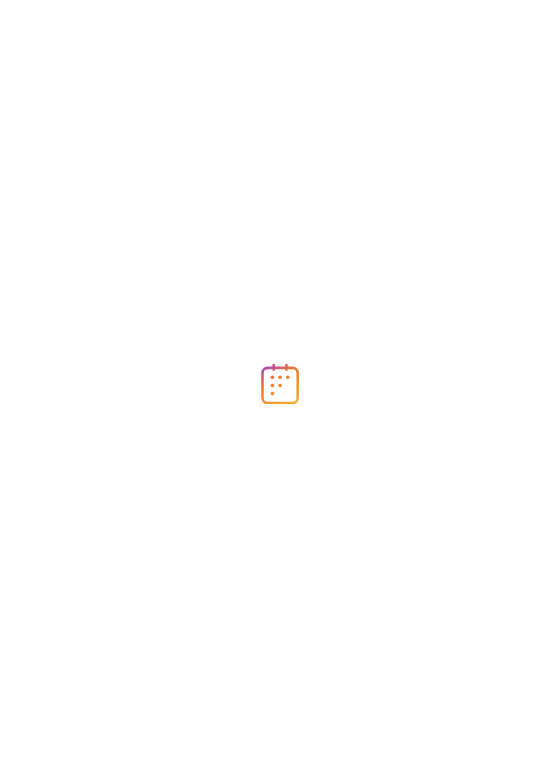 scroll, scrollTop: 0, scrollLeft: 0, axis: both 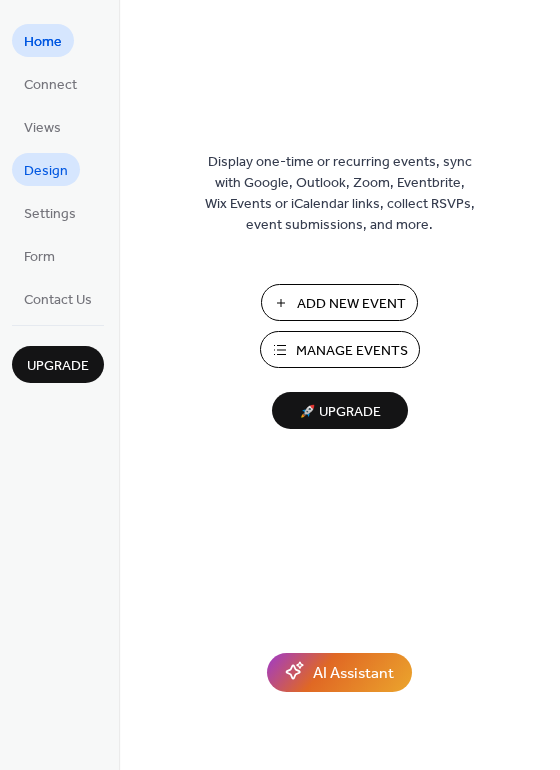 click on "Design" at bounding box center [46, 171] 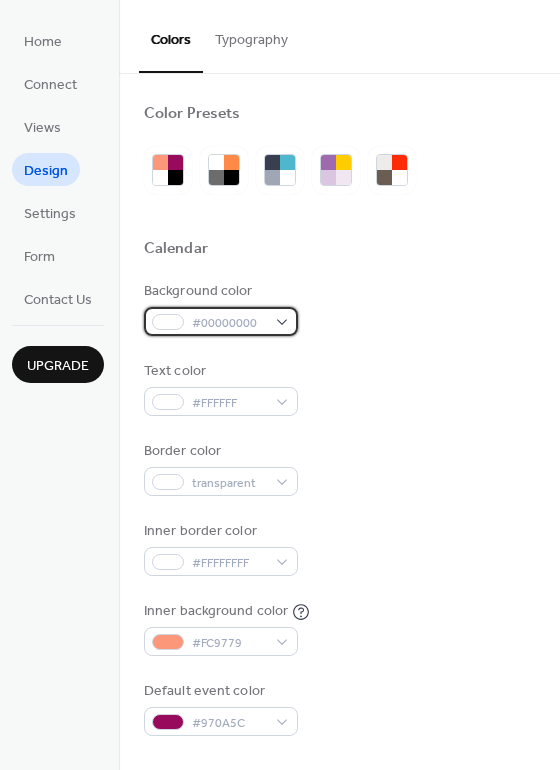 click on "#00000000" at bounding box center (229, 323) 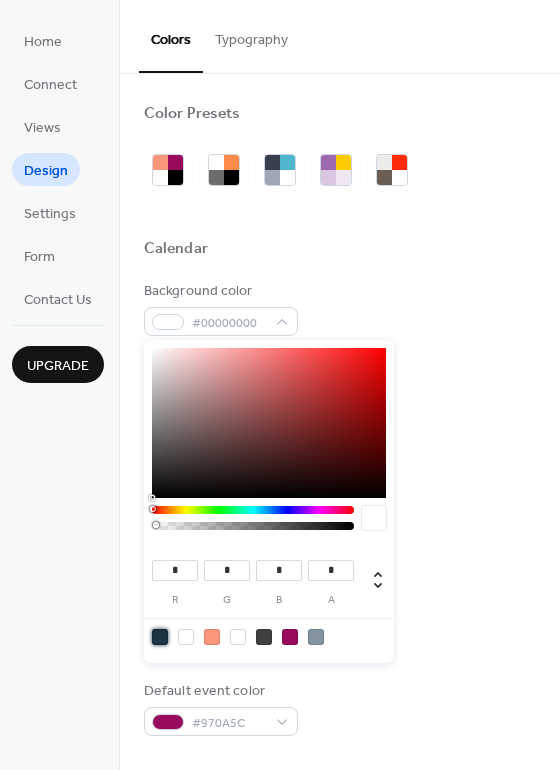 click at bounding box center [160, 637] 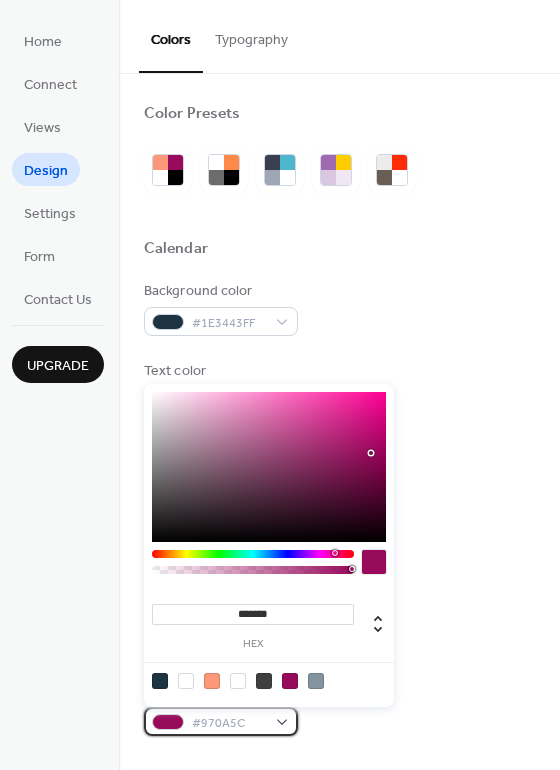 click on "#970A5C" at bounding box center [221, 721] 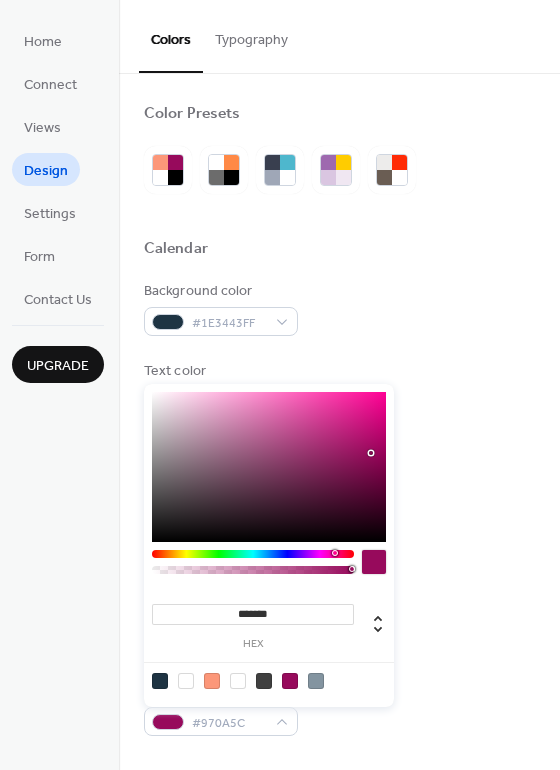 click at bounding box center [316, 681] 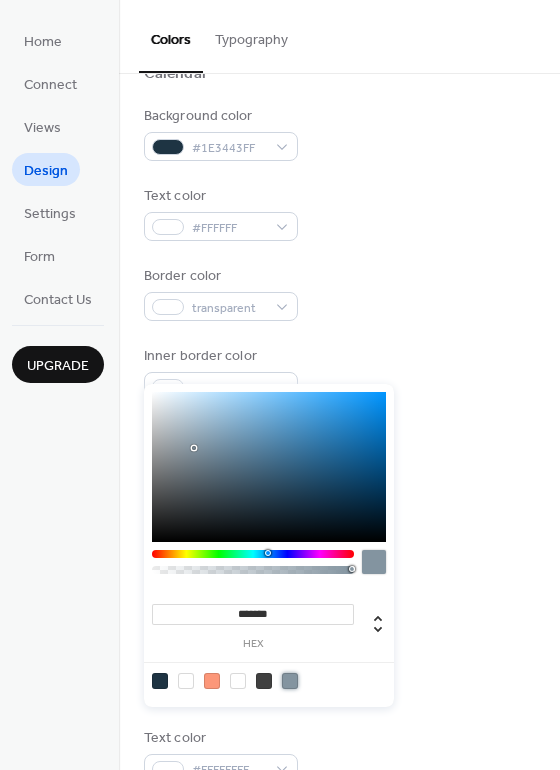 scroll, scrollTop: 190, scrollLeft: 0, axis: vertical 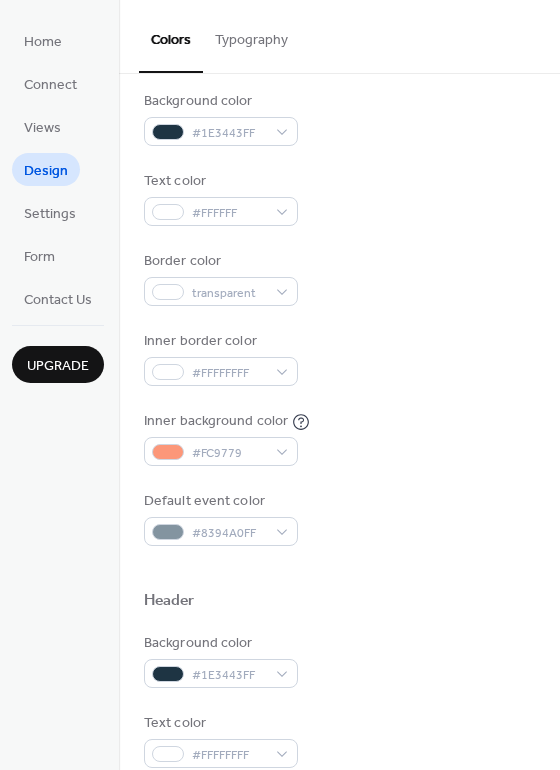 click on "Background color #1E3443FF" at bounding box center [339, 660] 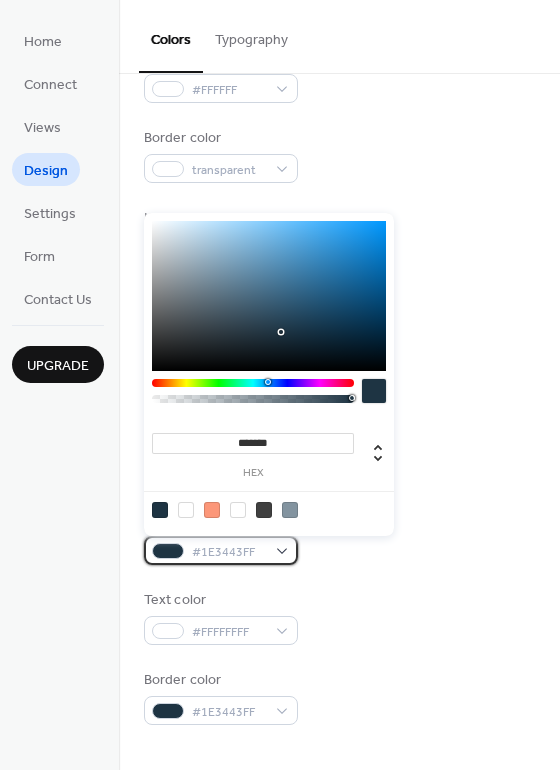 click on "#1E3443FF" at bounding box center [229, 552] 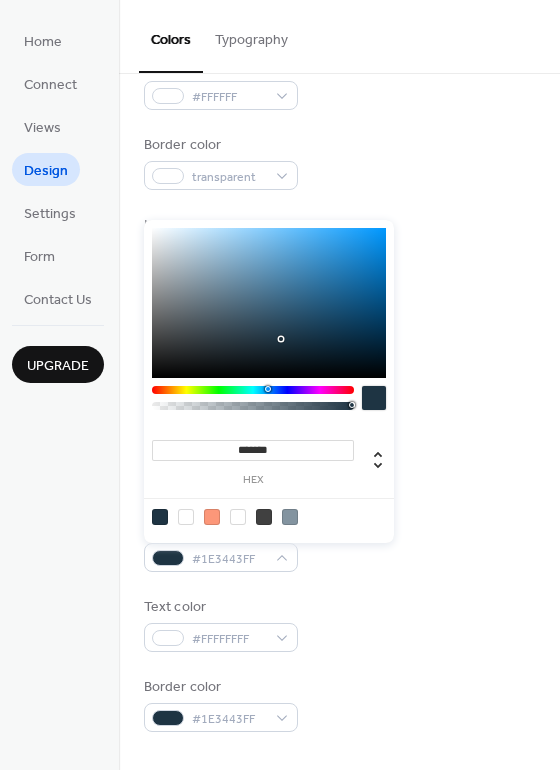click at bounding box center (290, 517) 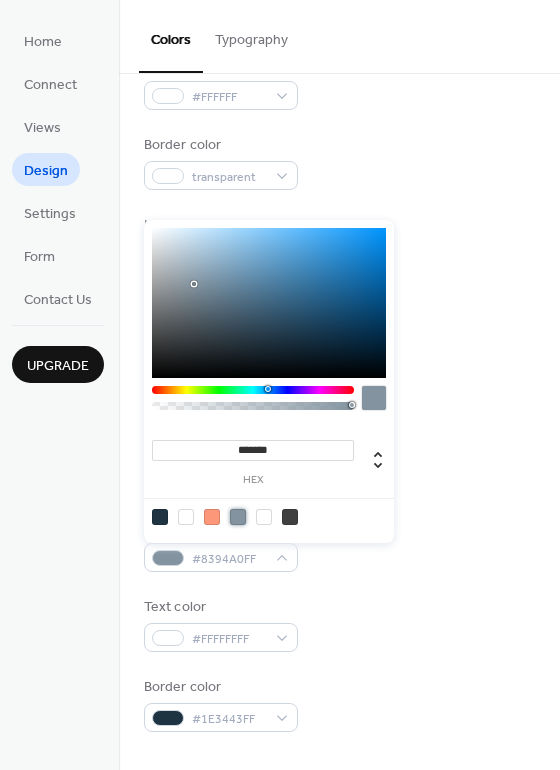 click at bounding box center [186, 517] 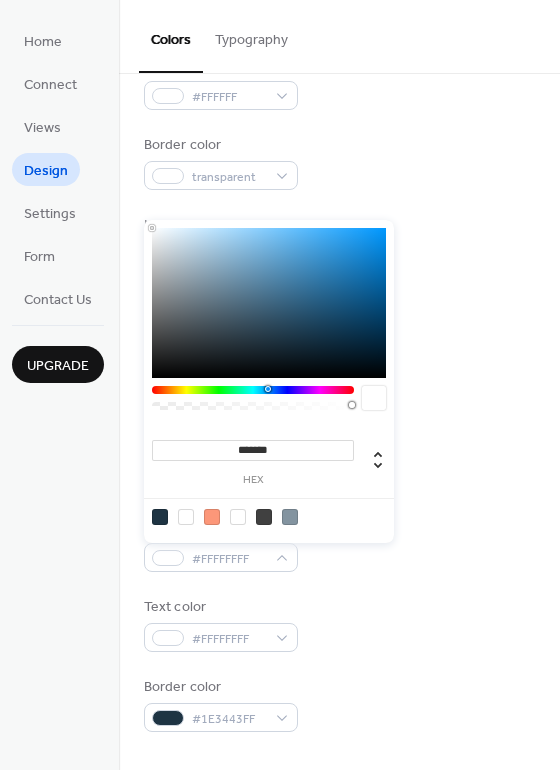 click at bounding box center (264, 517) 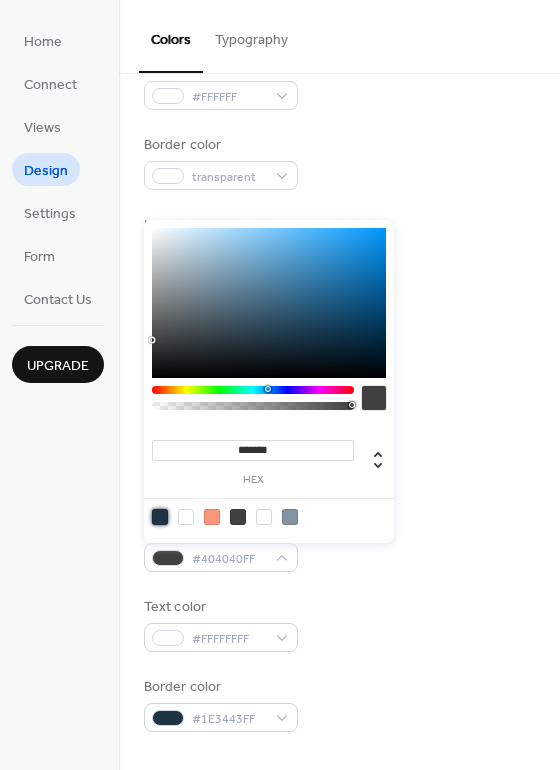 click at bounding box center (160, 517) 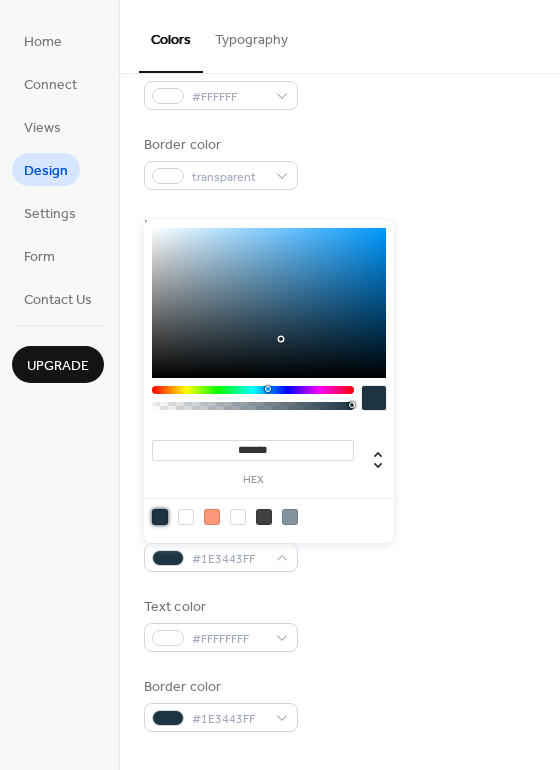 scroll, scrollTop: 295, scrollLeft: 0, axis: vertical 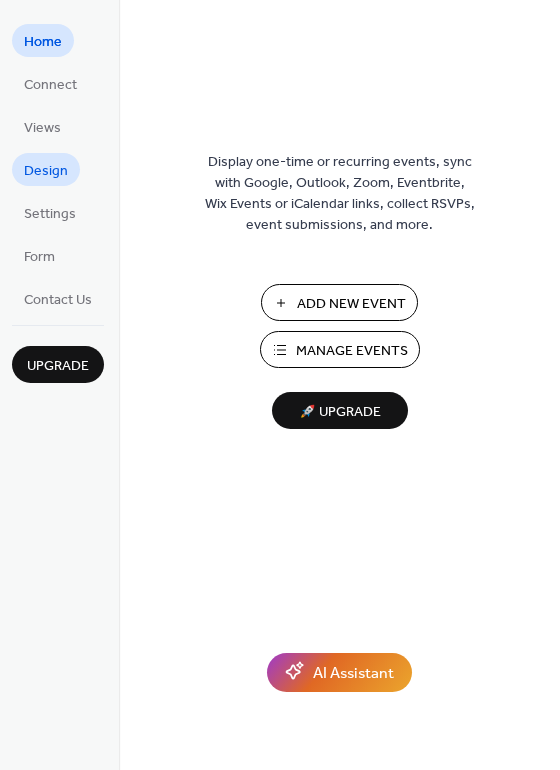 click on "Design" at bounding box center [46, 171] 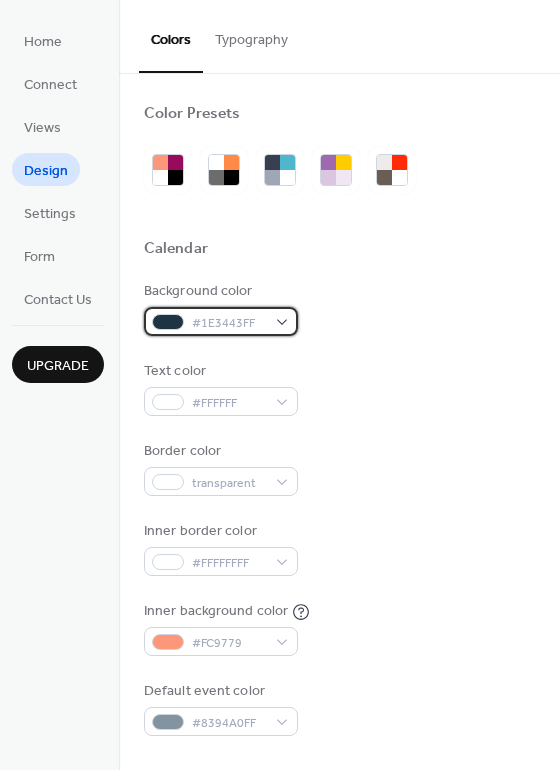 click on "#1E3443FF" at bounding box center [229, 323] 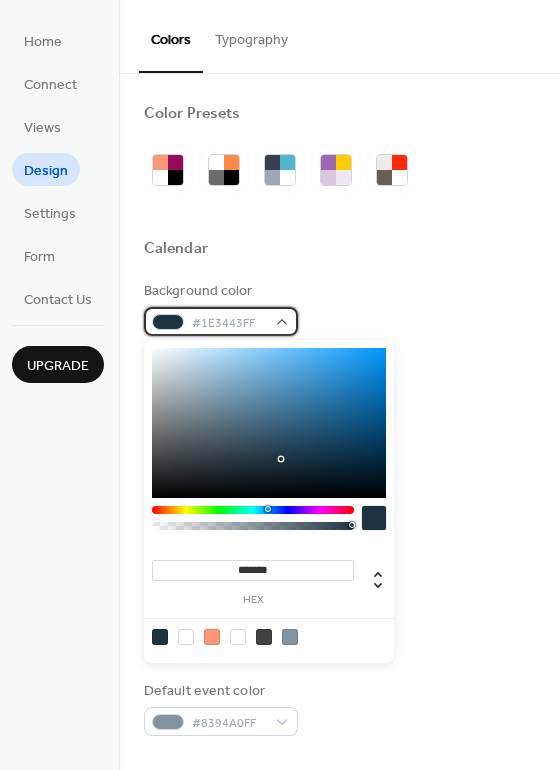 click on "#1E3443FF" at bounding box center [229, 323] 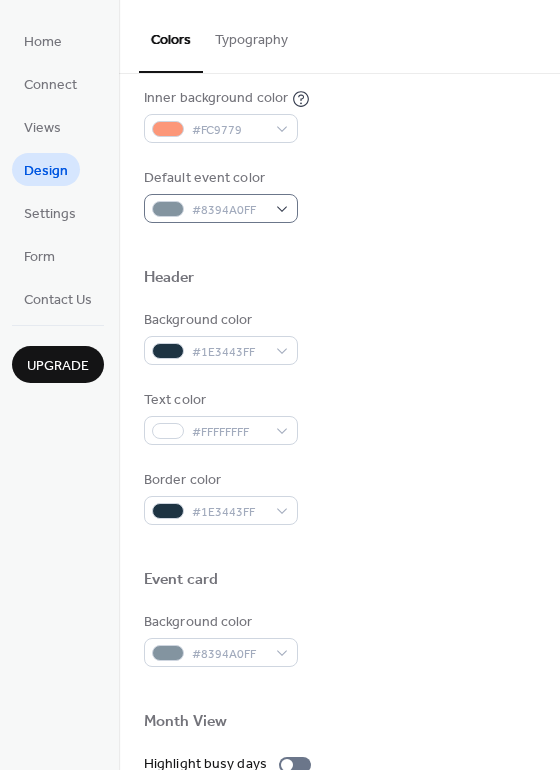 scroll, scrollTop: 567, scrollLeft: 0, axis: vertical 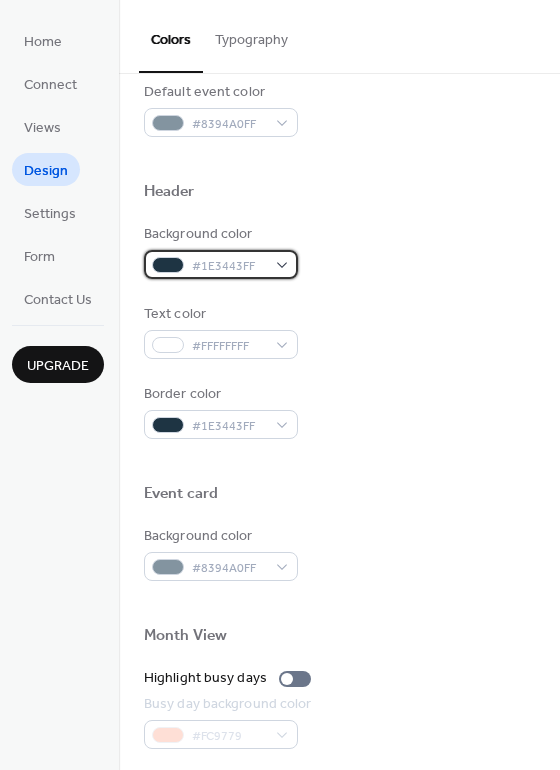 click on "#1E3443FF" at bounding box center [229, 266] 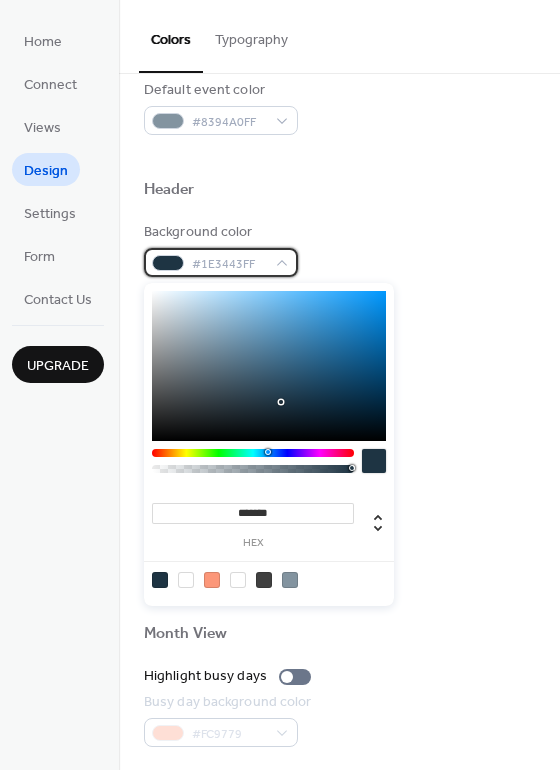 scroll, scrollTop: 603, scrollLeft: 0, axis: vertical 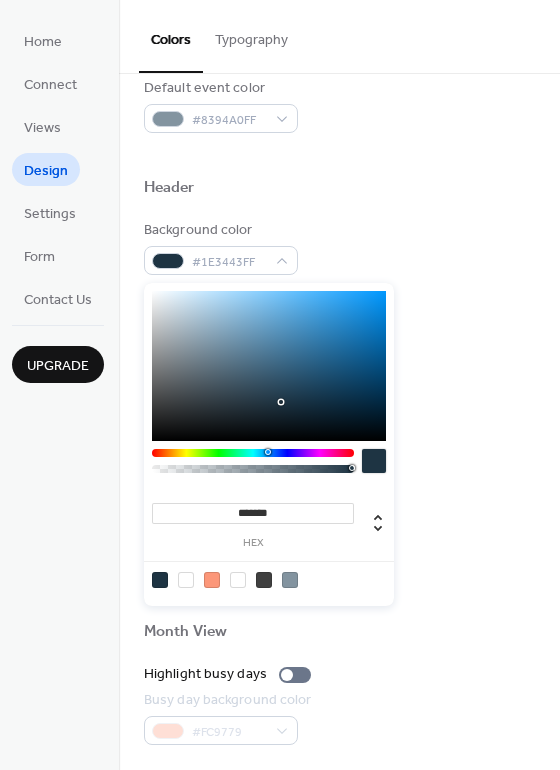 click on "*******" at bounding box center (253, 513) 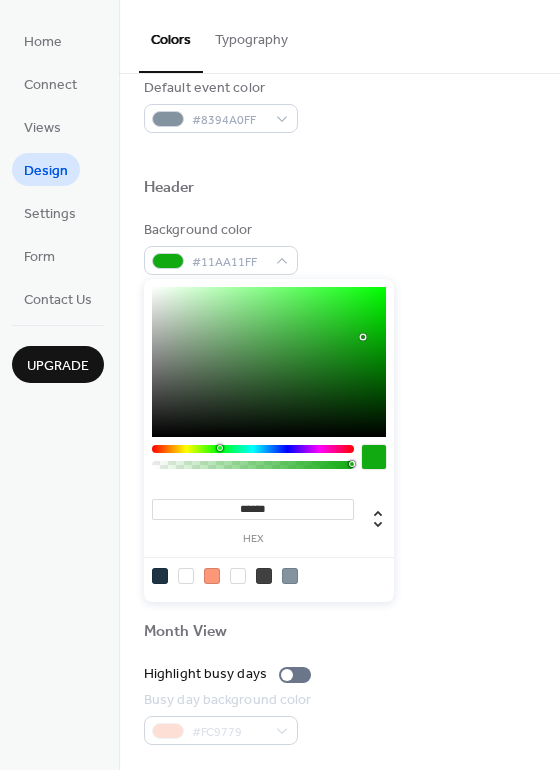 type on "*******" 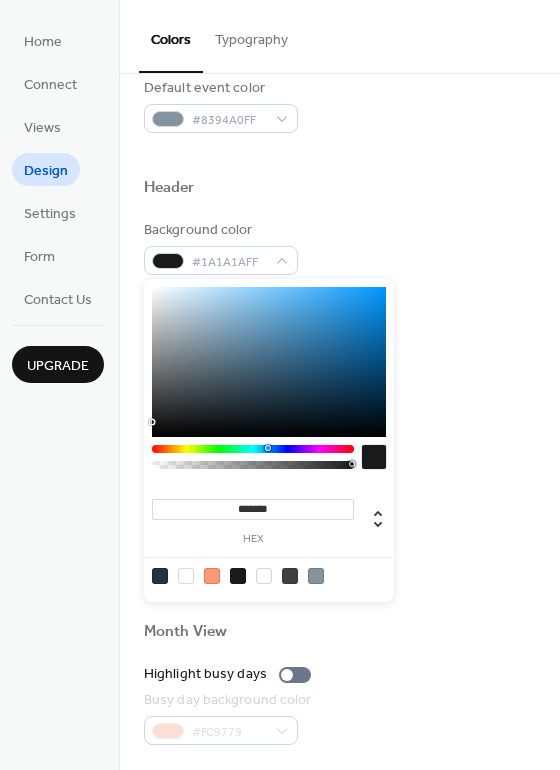 click at bounding box center [339, 457] 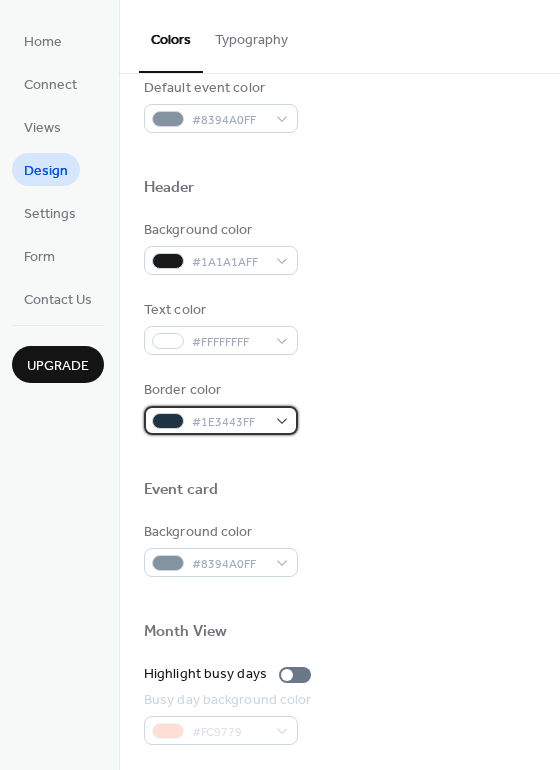 click on "#1E3443FF" at bounding box center [229, 422] 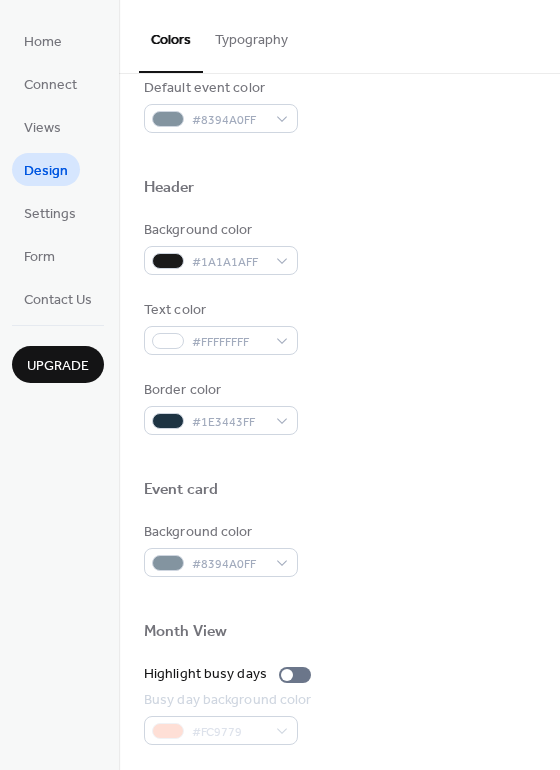 click on "Border color #1E3443FF" at bounding box center (339, 407) 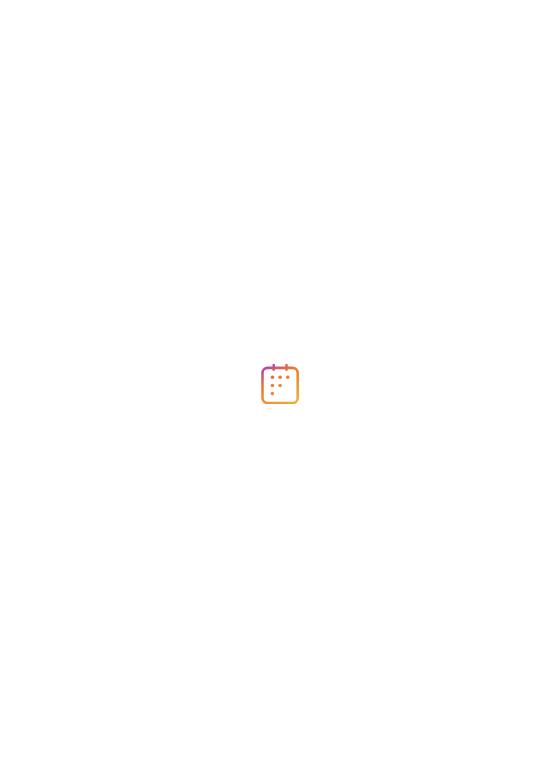 scroll, scrollTop: 0, scrollLeft: 0, axis: both 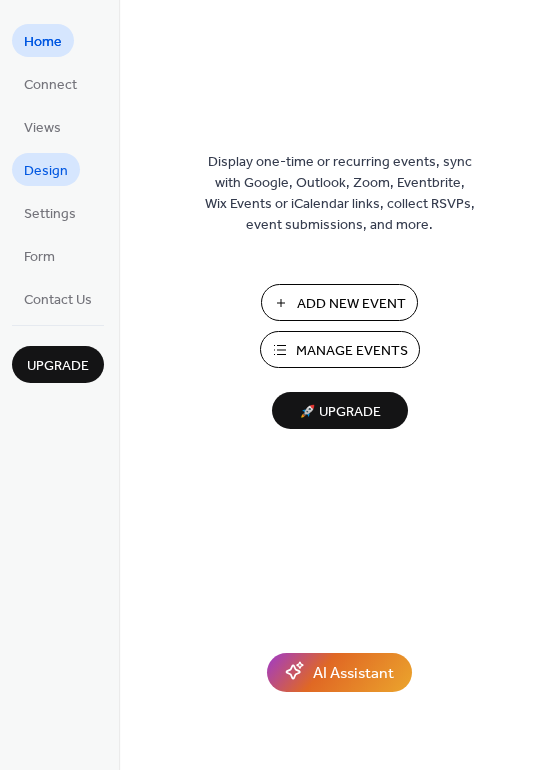 click on "Design" at bounding box center [46, 171] 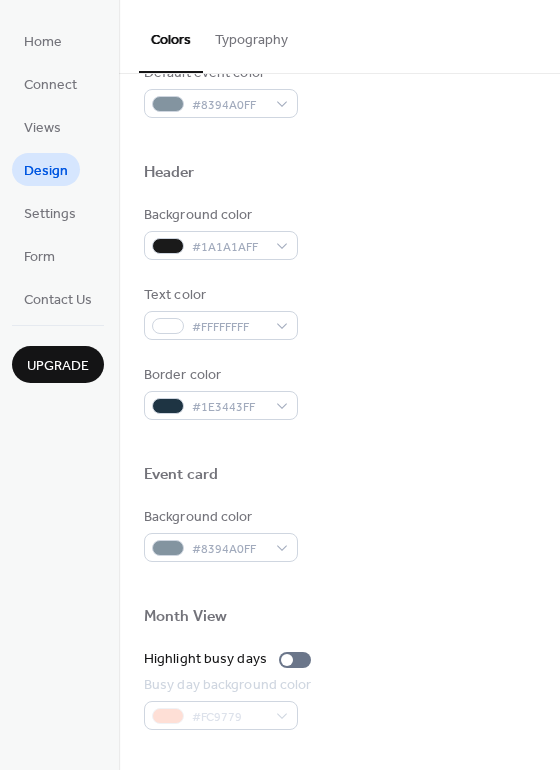 scroll, scrollTop: 621, scrollLeft: 0, axis: vertical 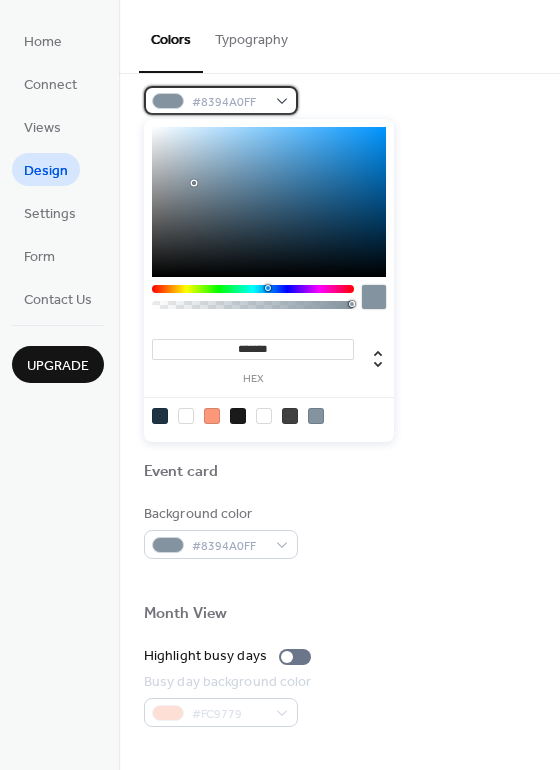 click on "#8394A0FF" at bounding box center (229, 102) 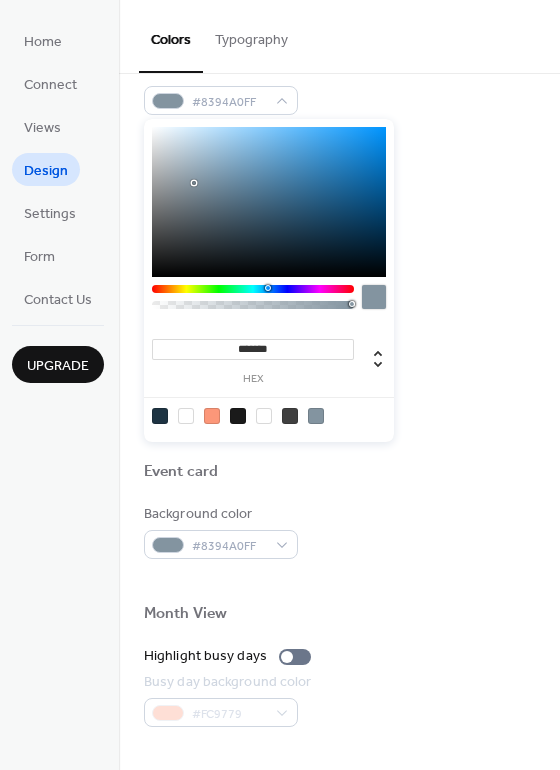 click on "*******" at bounding box center (253, 349) 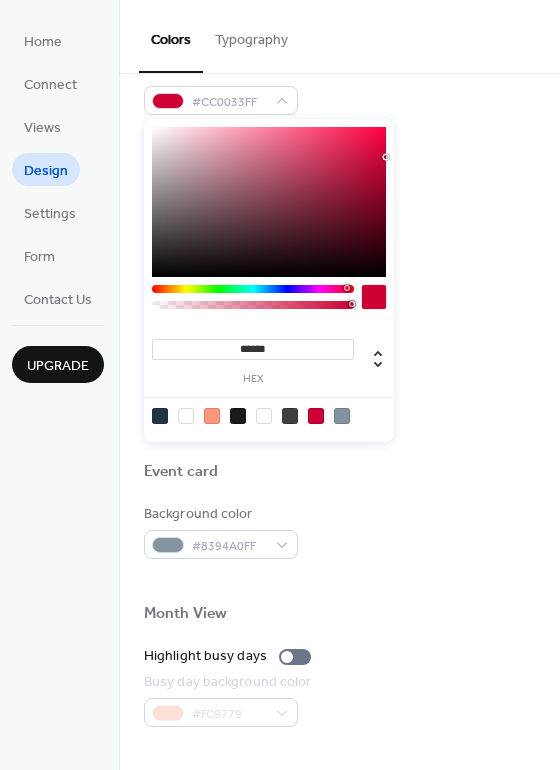 type on "*******" 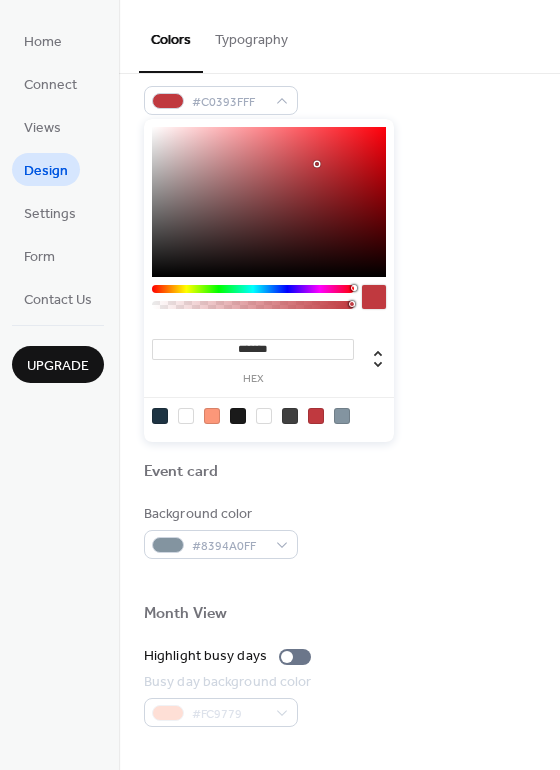 click on "Text color #FFFFFFFF" at bounding box center [339, 309] 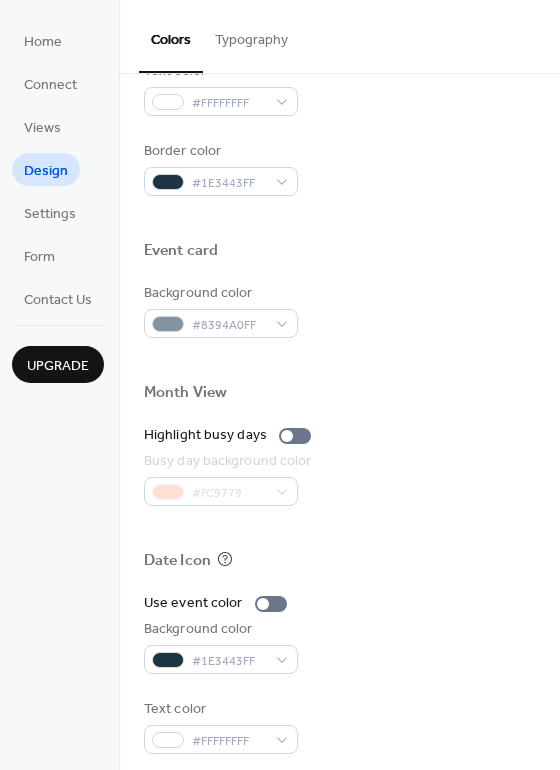 scroll, scrollTop: 856, scrollLeft: 0, axis: vertical 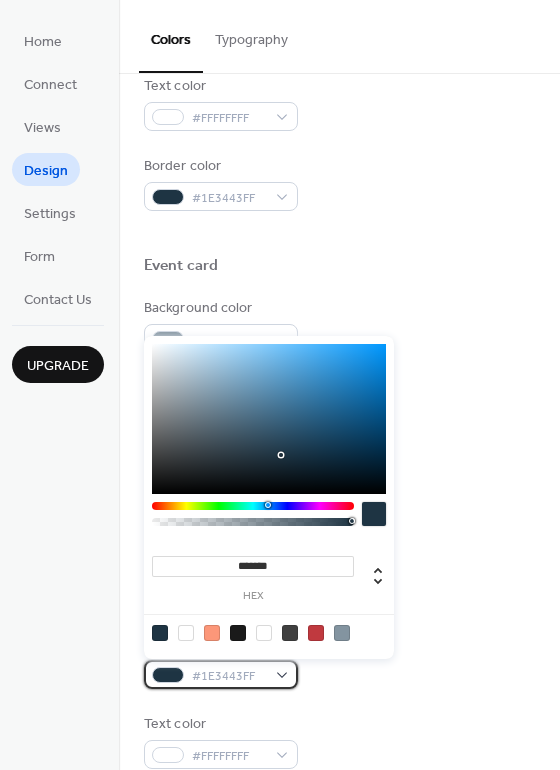 click on "#1E3443FF" at bounding box center (229, 676) 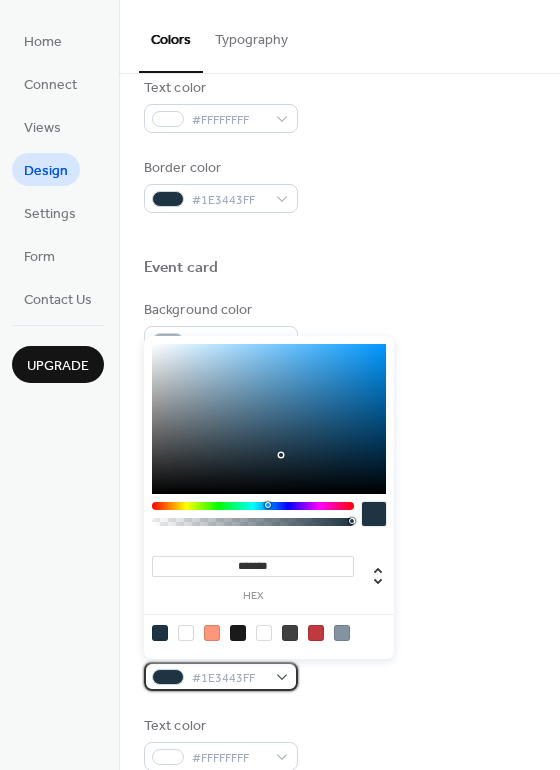 scroll, scrollTop: 828, scrollLeft: 0, axis: vertical 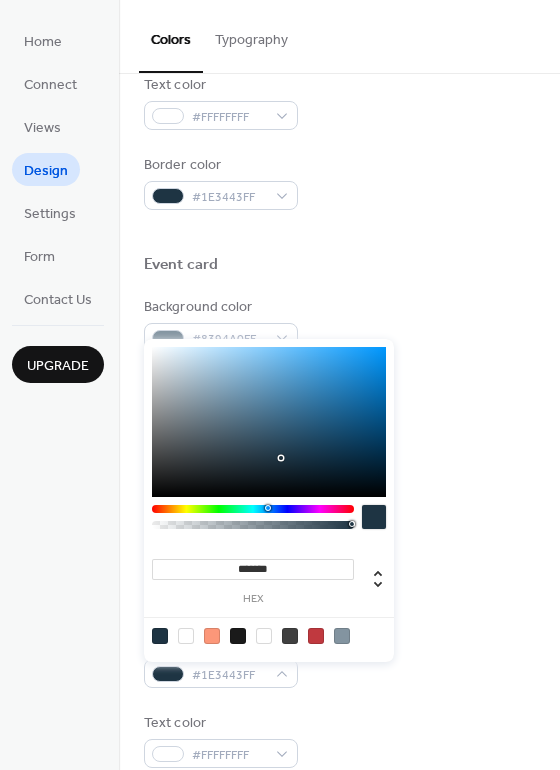 click on "*******" at bounding box center [253, 569] 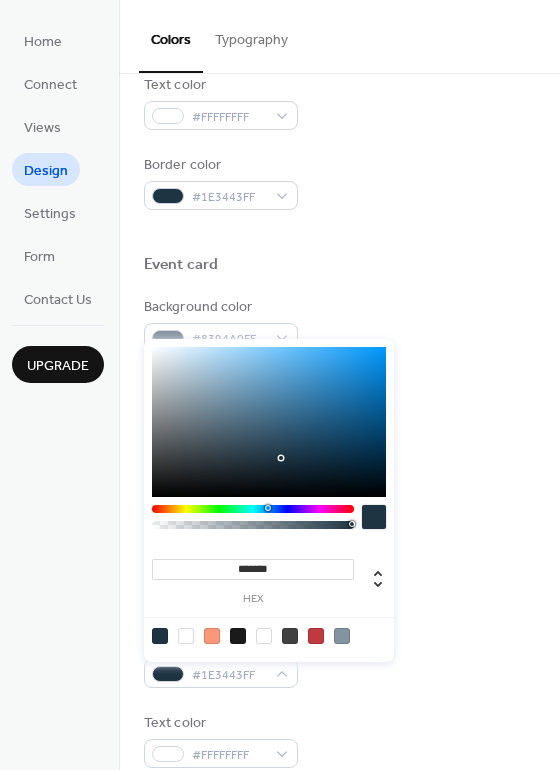 click on "*******" at bounding box center [253, 569] 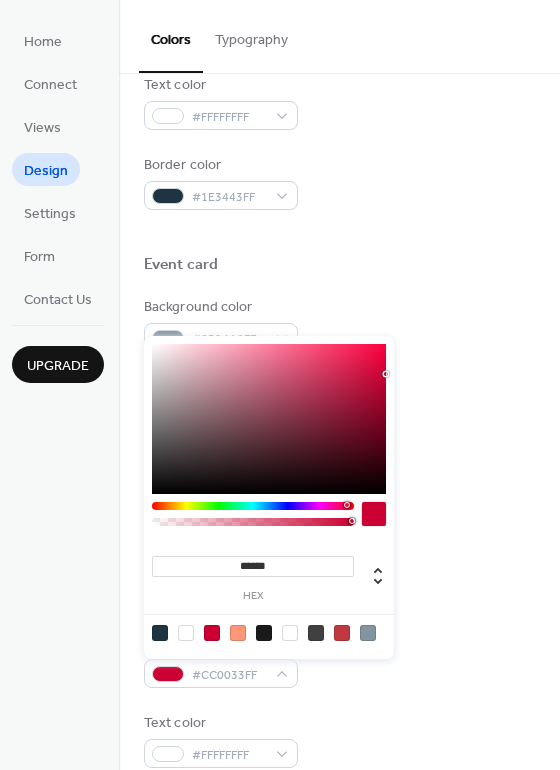 type on "*******" 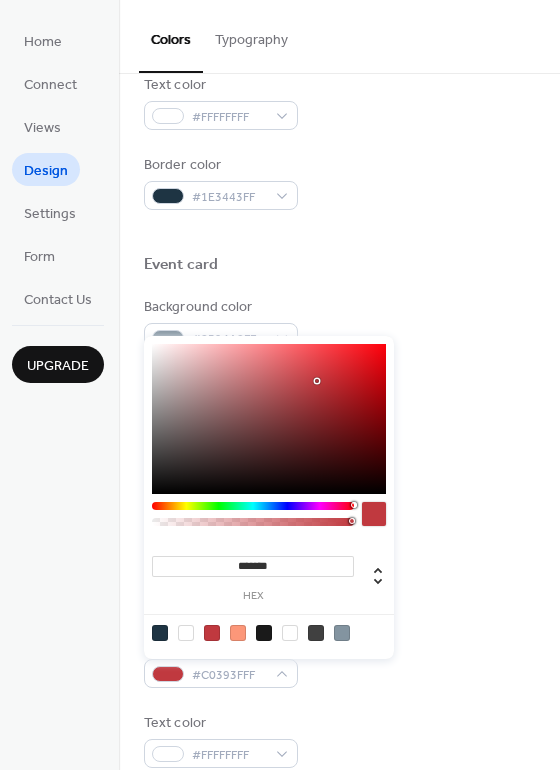 click at bounding box center (339, 542) 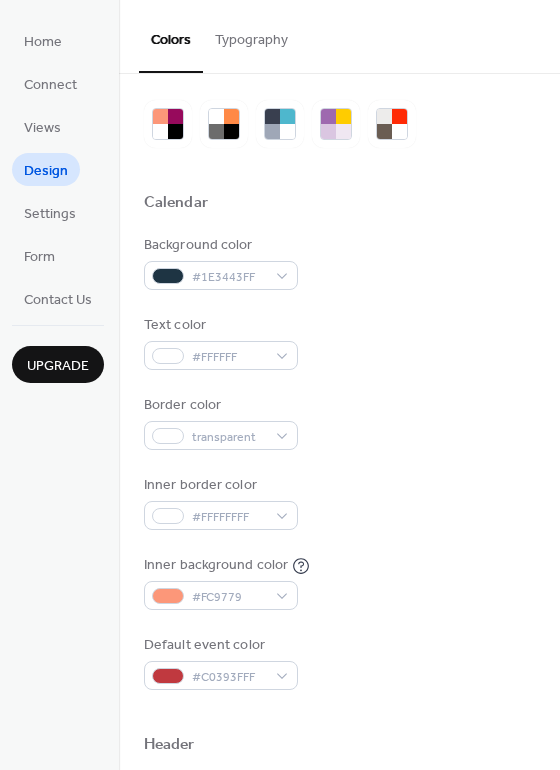 scroll, scrollTop: 0, scrollLeft: 0, axis: both 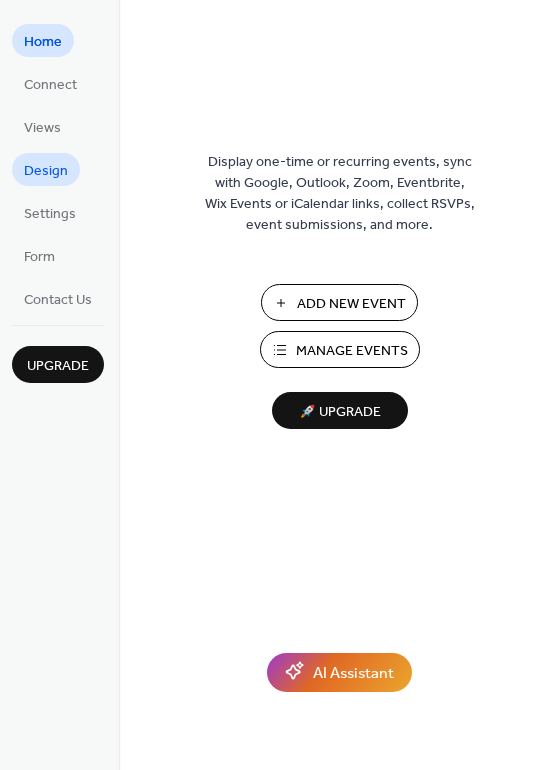 click on "Design" at bounding box center (46, 171) 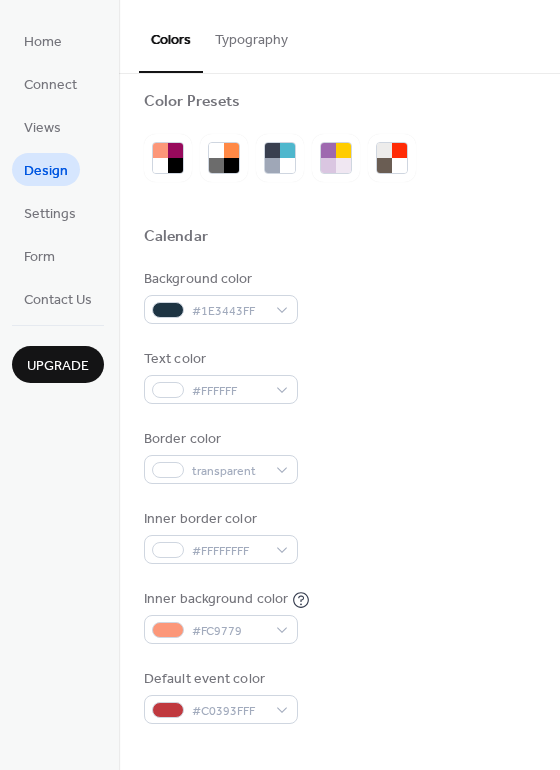 scroll, scrollTop: 0, scrollLeft: 0, axis: both 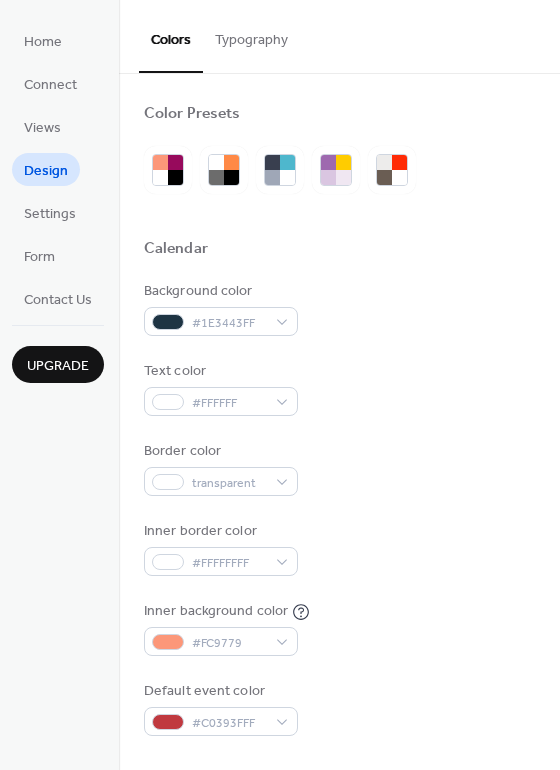 click on "Typography" at bounding box center [251, 35] 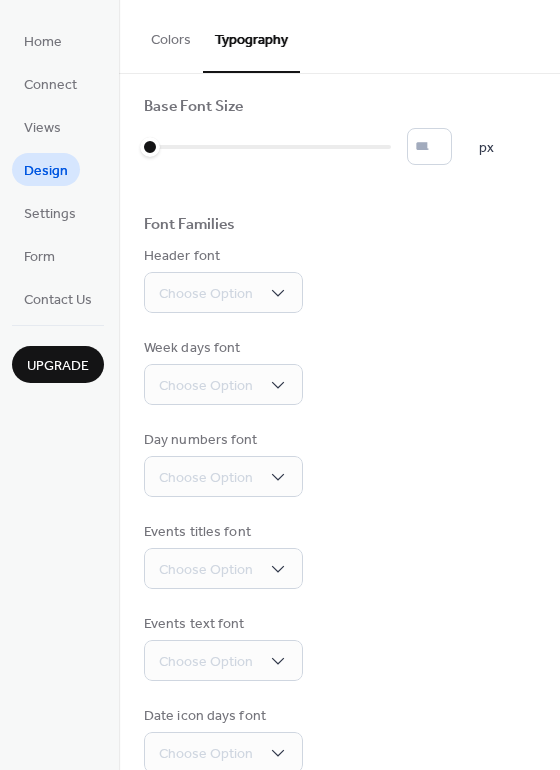 scroll, scrollTop: 0, scrollLeft: 0, axis: both 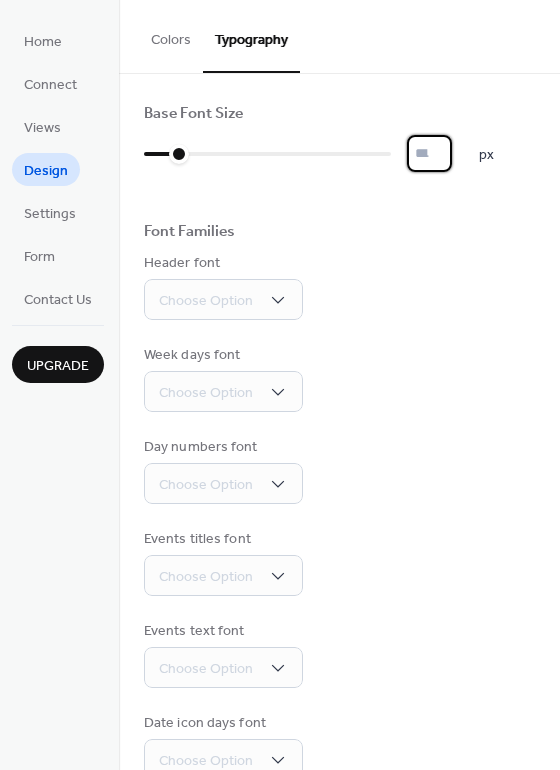 click on "*" at bounding box center (429, 153) 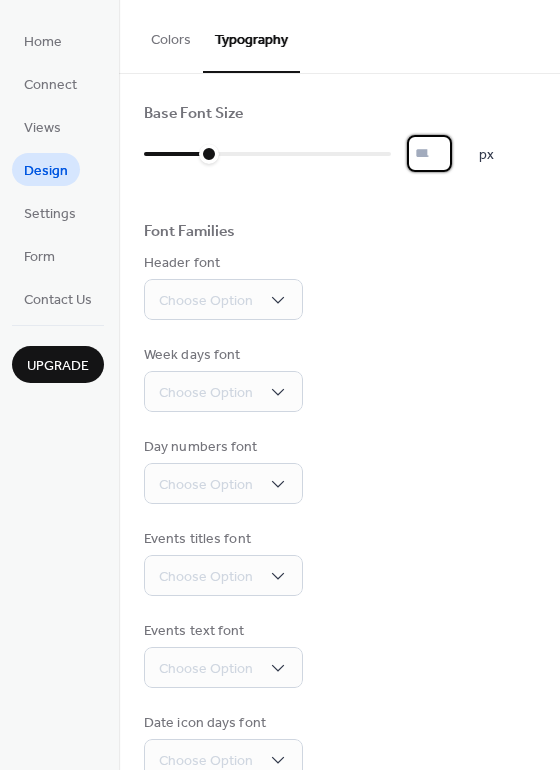 click on "**" at bounding box center [429, 153] 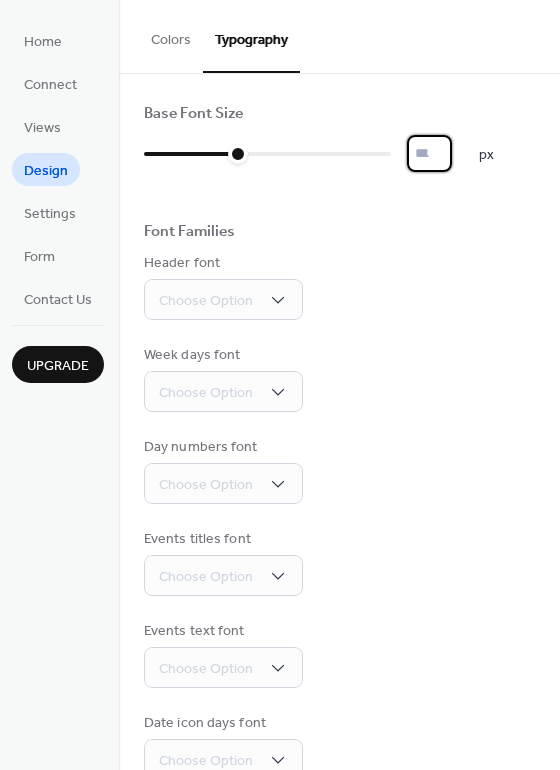 click on "**" at bounding box center (429, 153) 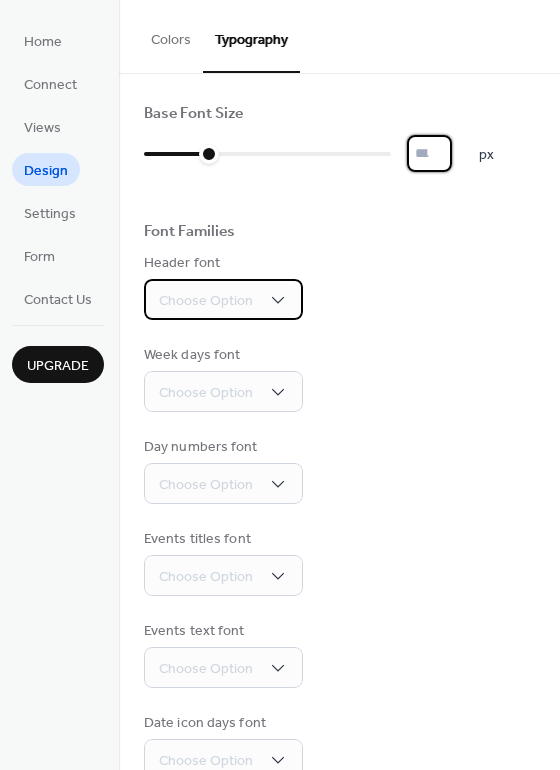 click on "Choose Option" at bounding box center (223, 299) 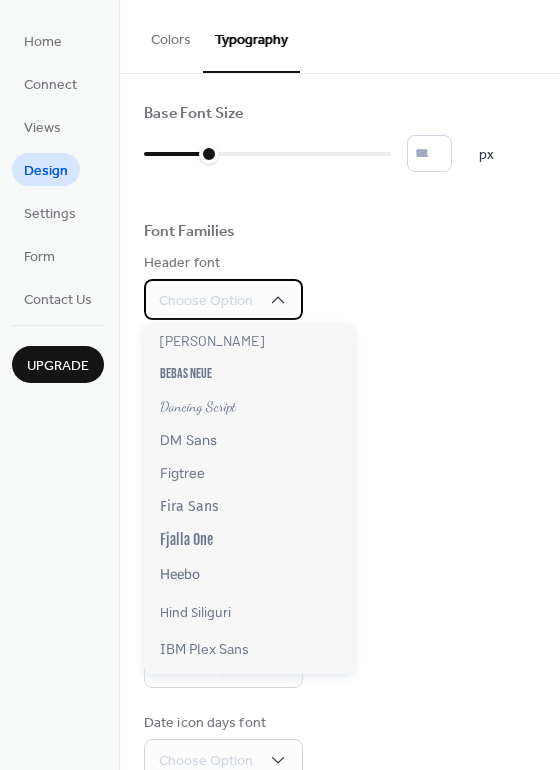 click on "Choose Option" at bounding box center (223, 299) 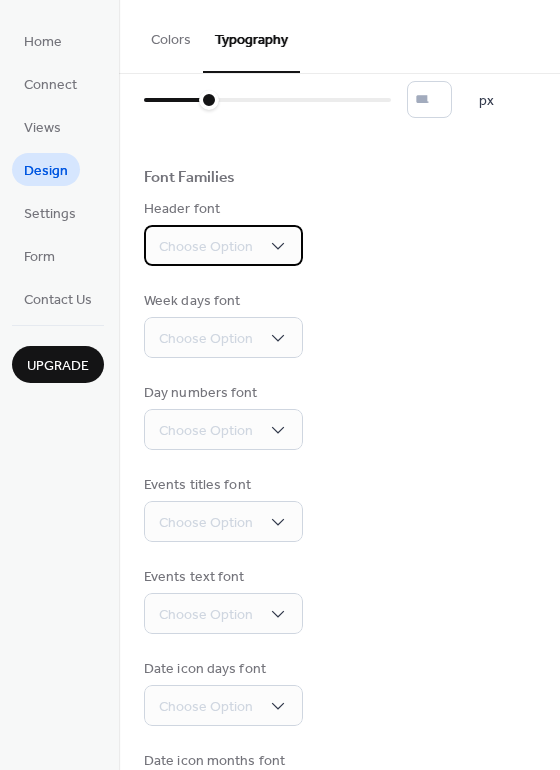 scroll, scrollTop: 80, scrollLeft: 0, axis: vertical 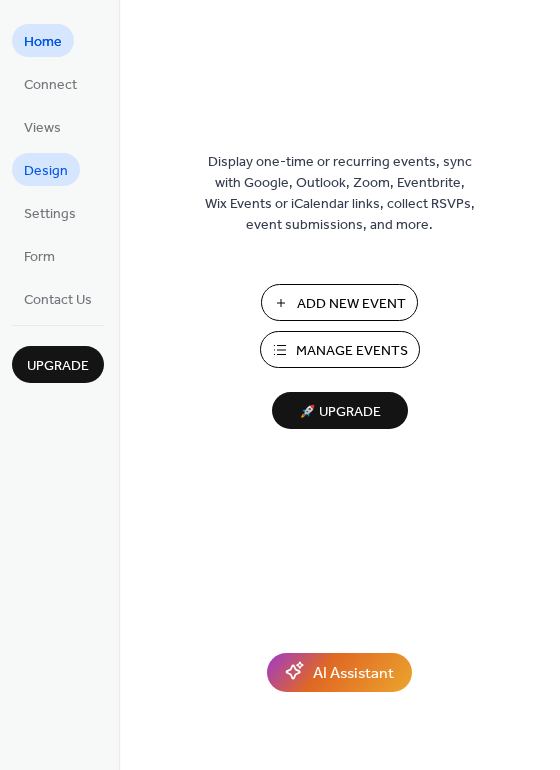 click on "Design" at bounding box center (46, 169) 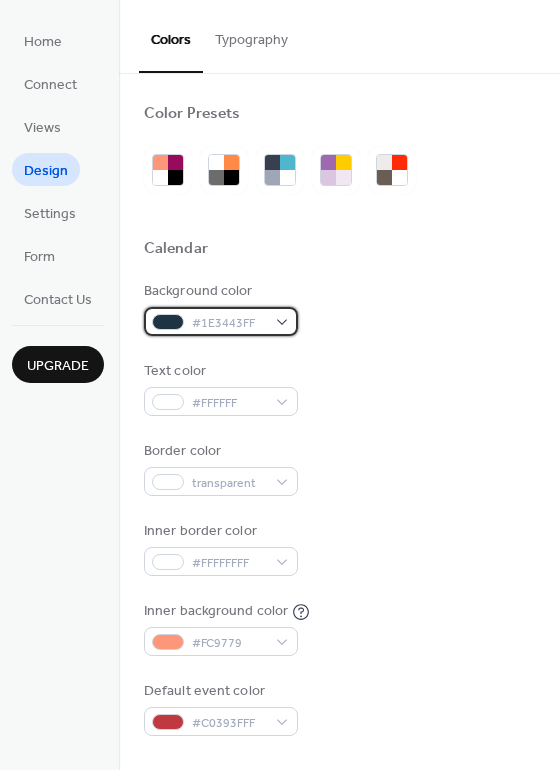 click on "#1E3443FF" at bounding box center [229, 323] 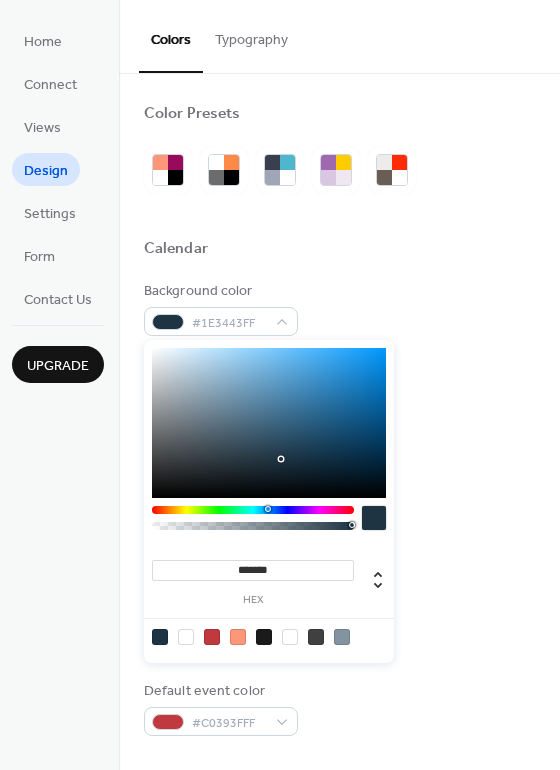 click at bounding box center (186, 637) 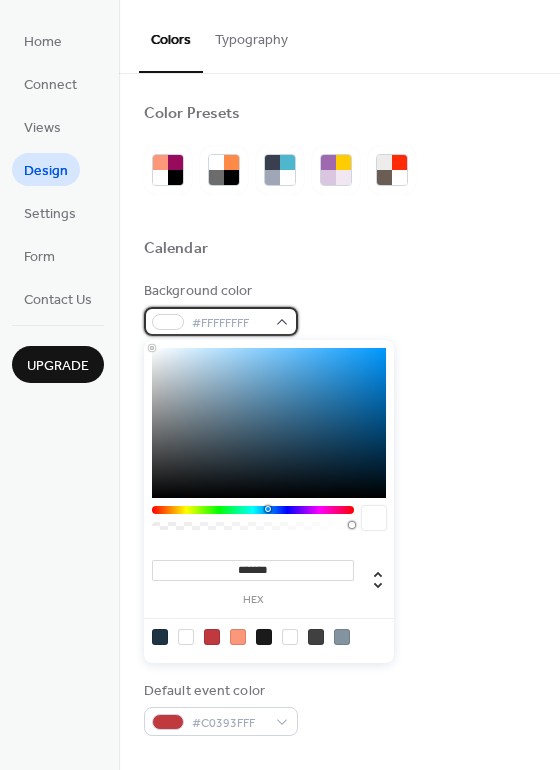 click on "#FFFFFFFF" at bounding box center [221, 321] 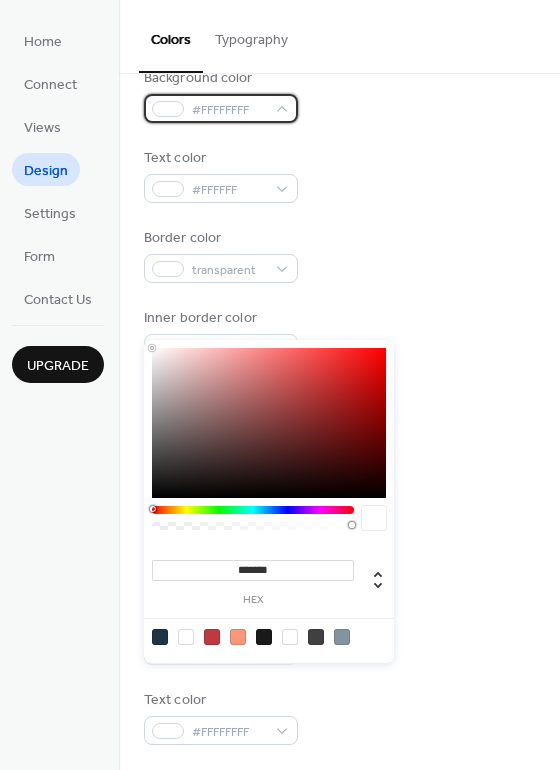 scroll, scrollTop: 224, scrollLeft: 0, axis: vertical 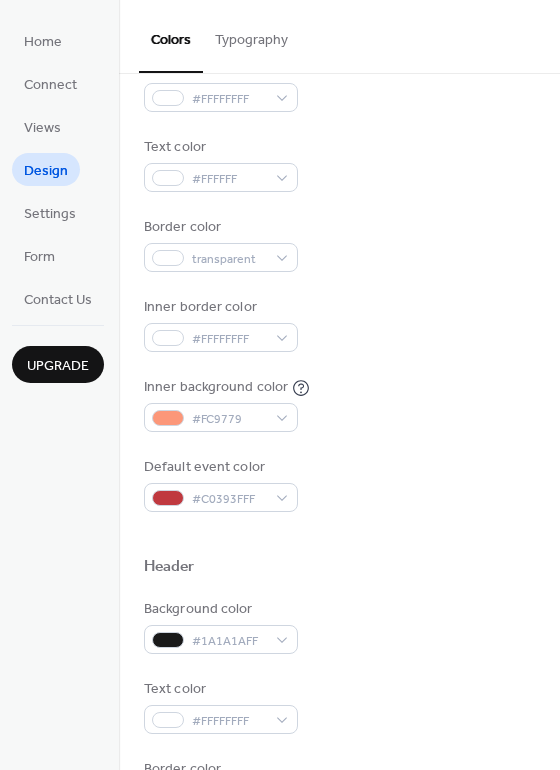 click on "Inner border color #FFFFFFFF" at bounding box center [339, 324] 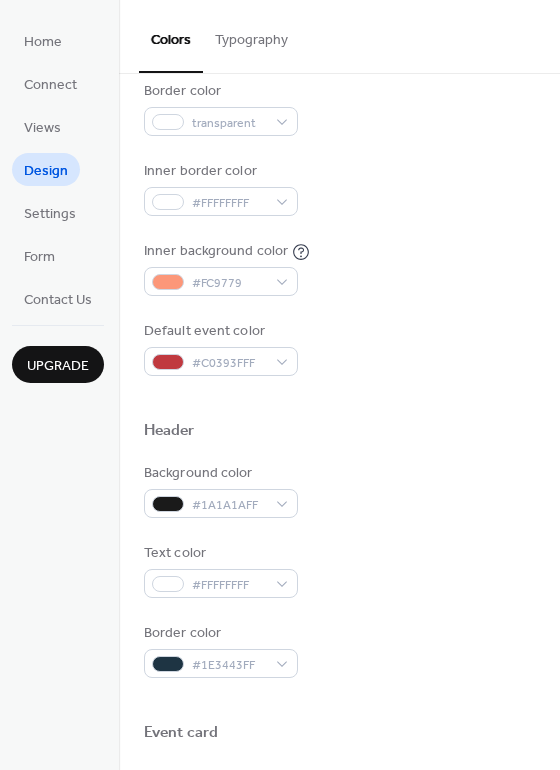 scroll, scrollTop: 448, scrollLeft: 0, axis: vertical 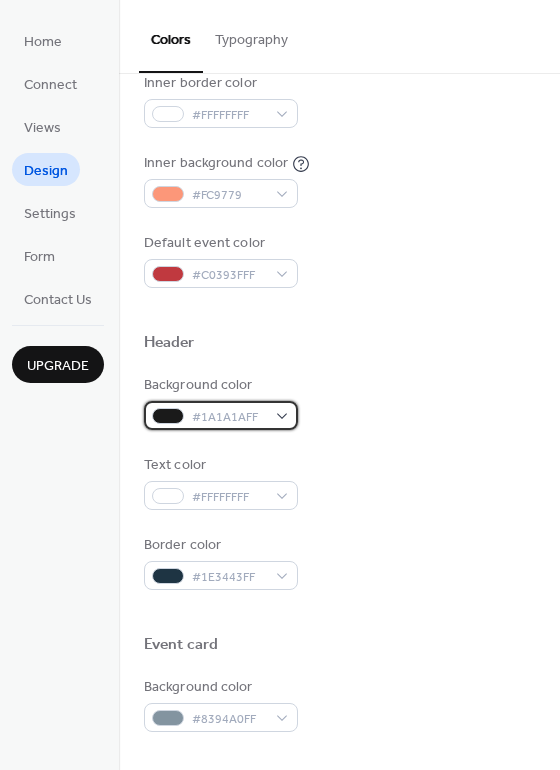 click on "#1A1A1AFF" at bounding box center [221, 415] 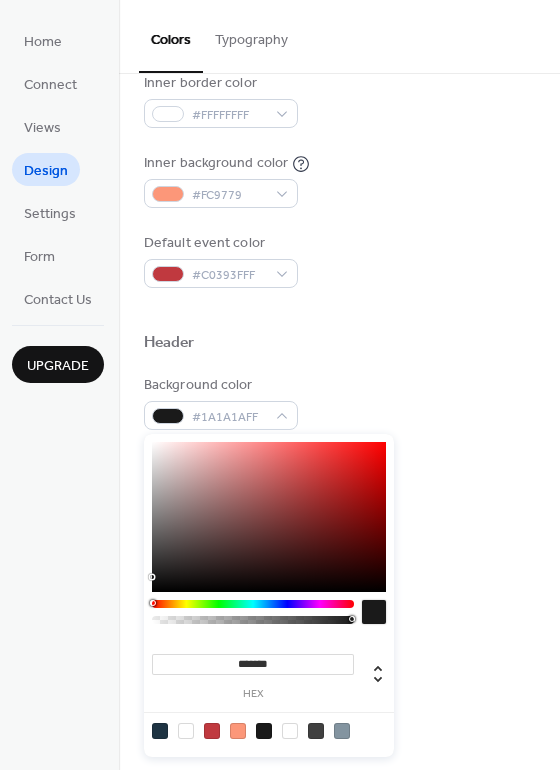 click on "hex" at bounding box center (253, 694) 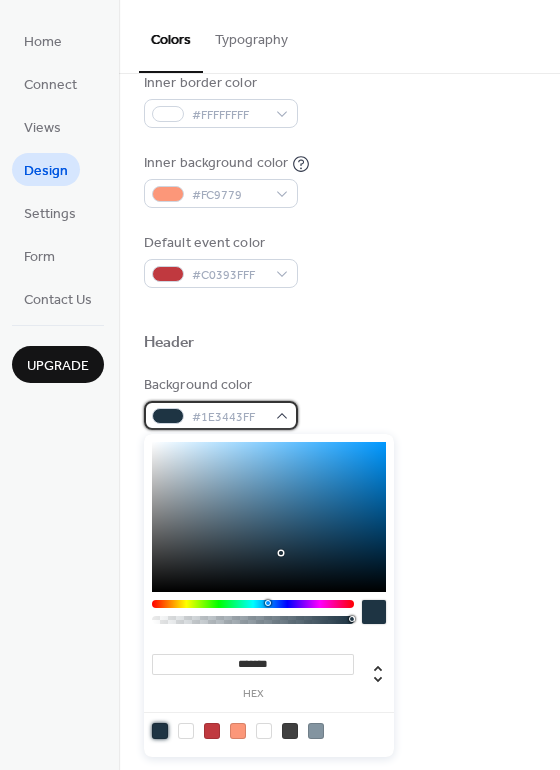click on "#1E3443FF" at bounding box center [229, 417] 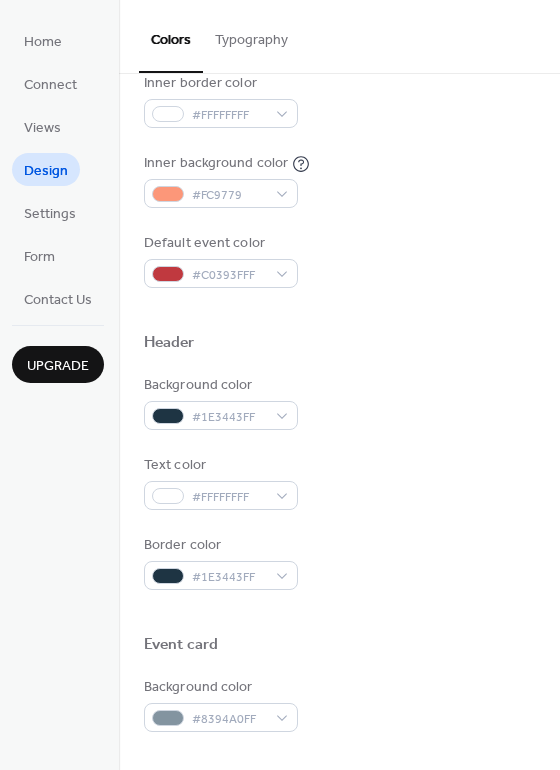 click on "Background color #1E3443FF" at bounding box center (339, 402) 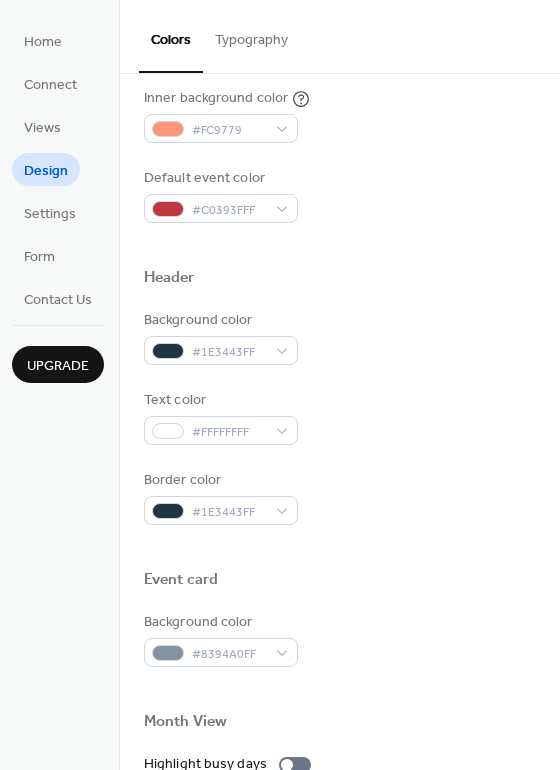 scroll, scrollTop: 516, scrollLeft: 0, axis: vertical 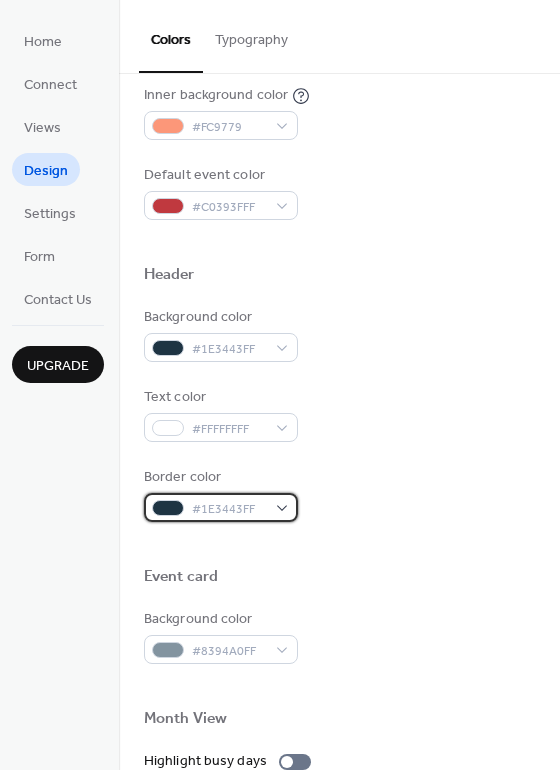 click on "#1E3443FF" at bounding box center [221, 507] 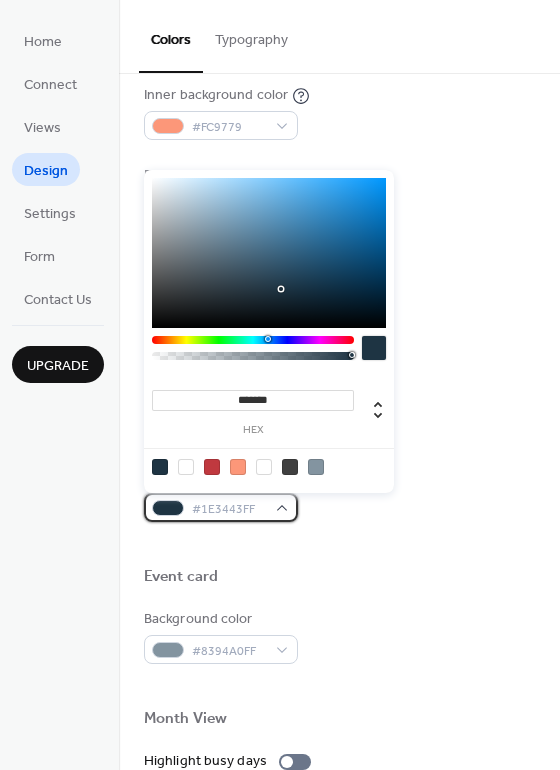click on "#1E3443FF" at bounding box center [221, 507] 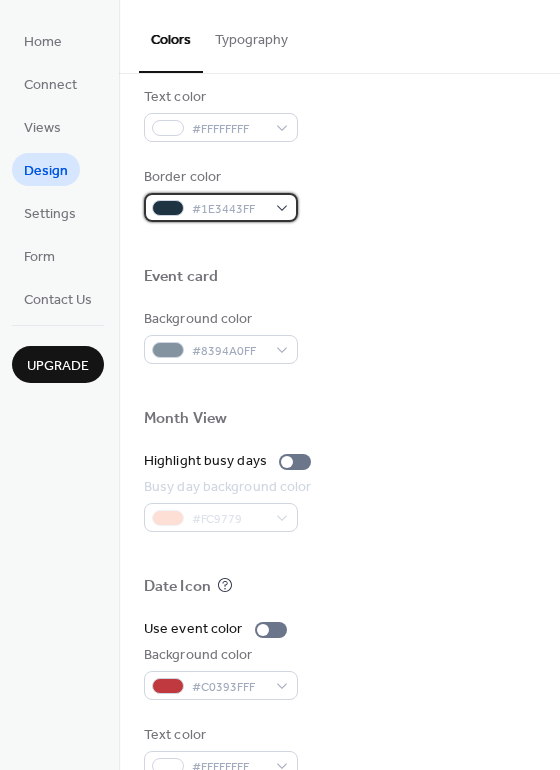 scroll, scrollTop: 856, scrollLeft: 0, axis: vertical 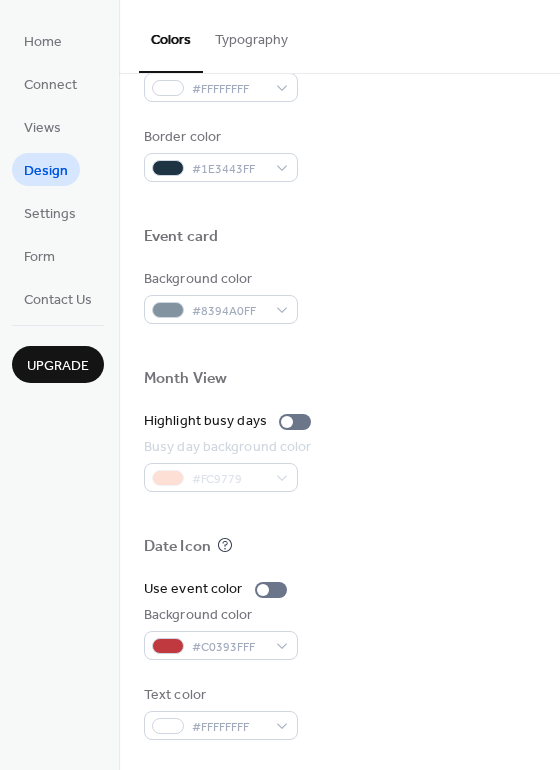 click at bounding box center (339, 514) 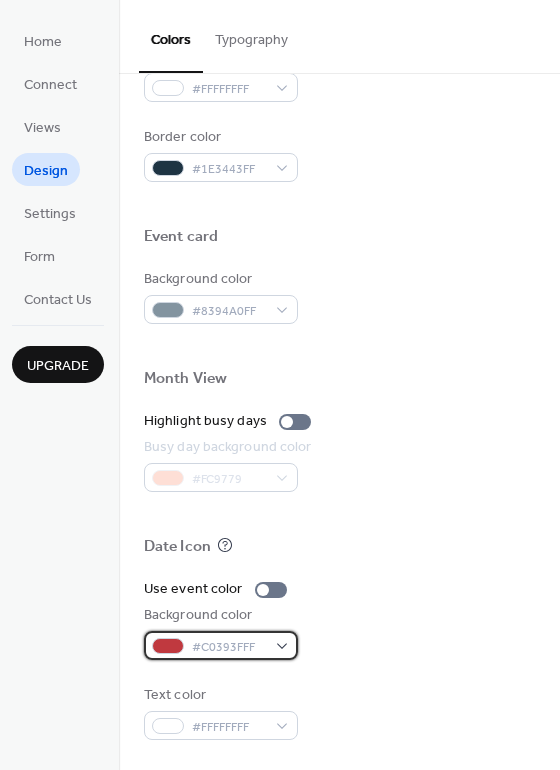 click on "#C0393FFF" at bounding box center [221, 645] 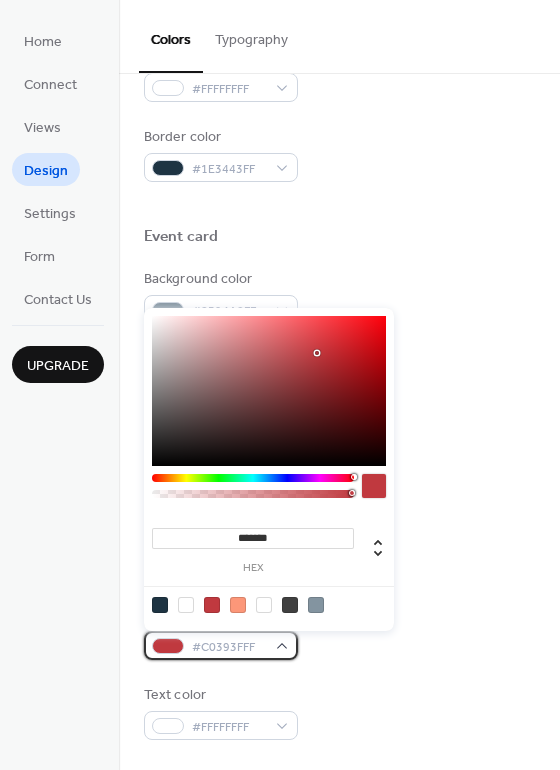 click on "#C0393FFF" at bounding box center (221, 645) 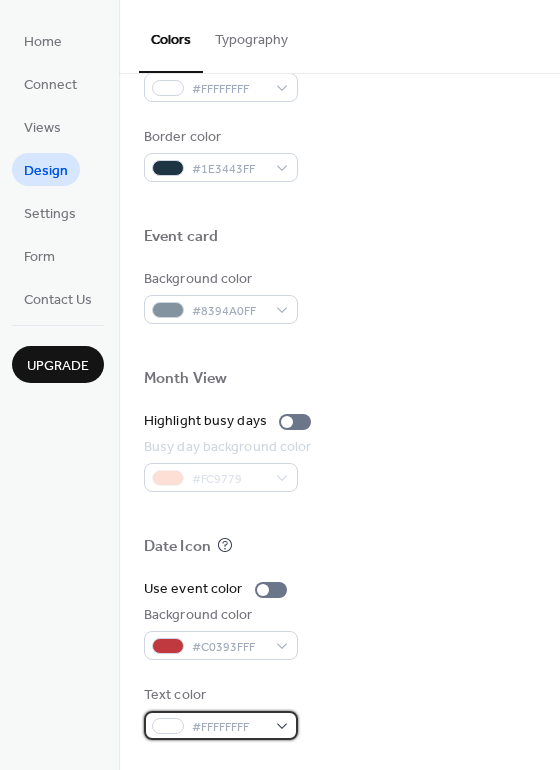 click on "#FFFFFFFF" at bounding box center (221, 725) 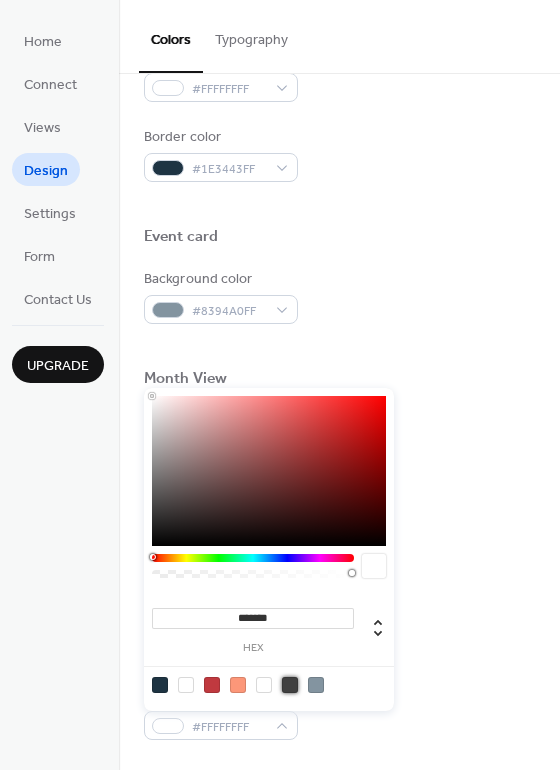click at bounding box center [290, 685] 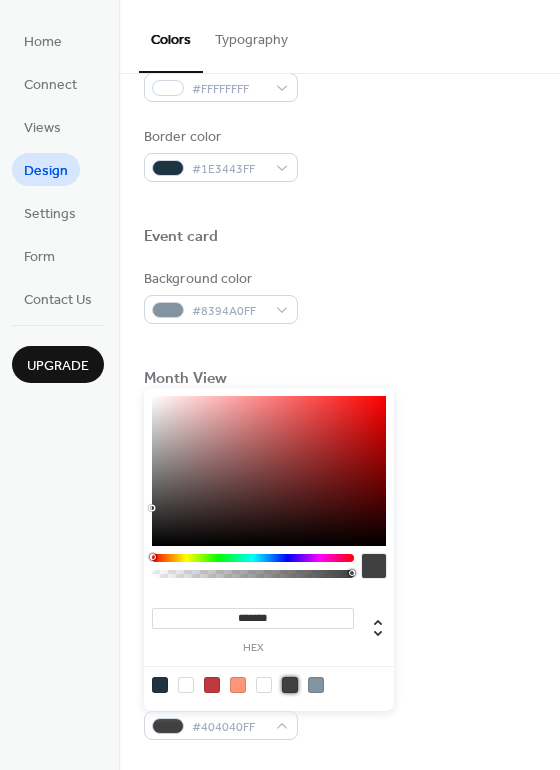 click at bounding box center (186, 685) 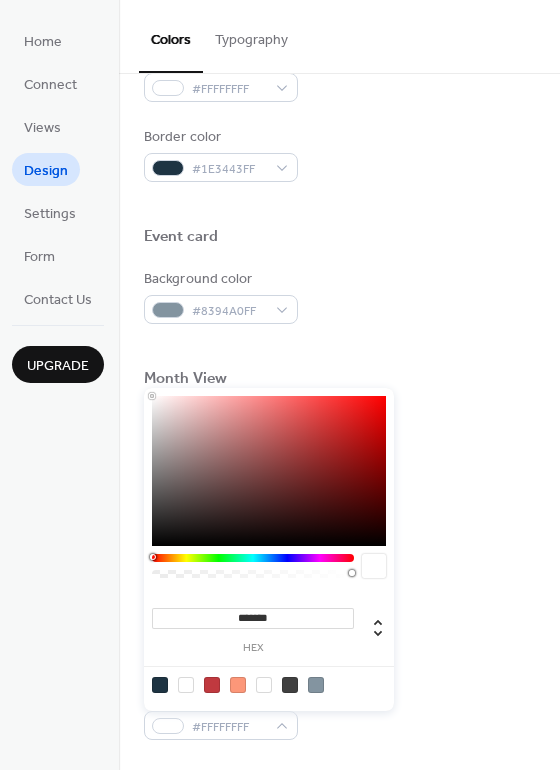 click on "Use event color" at bounding box center [339, 589] 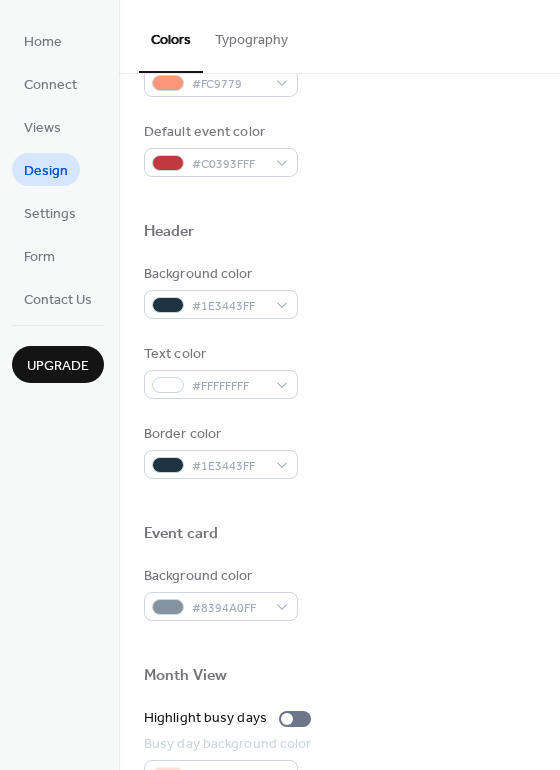scroll, scrollTop: 528, scrollLeft: 0, axis: vertical 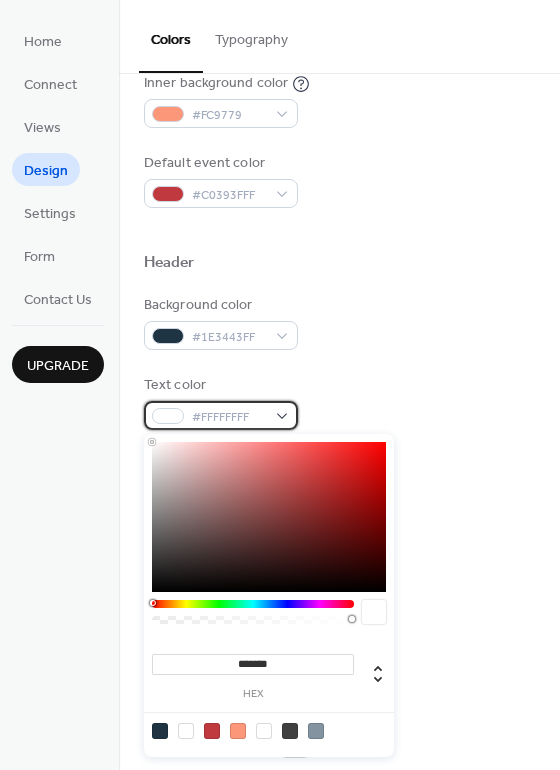 click on "#FFFFFFFF" at bounding box center (229, 417) 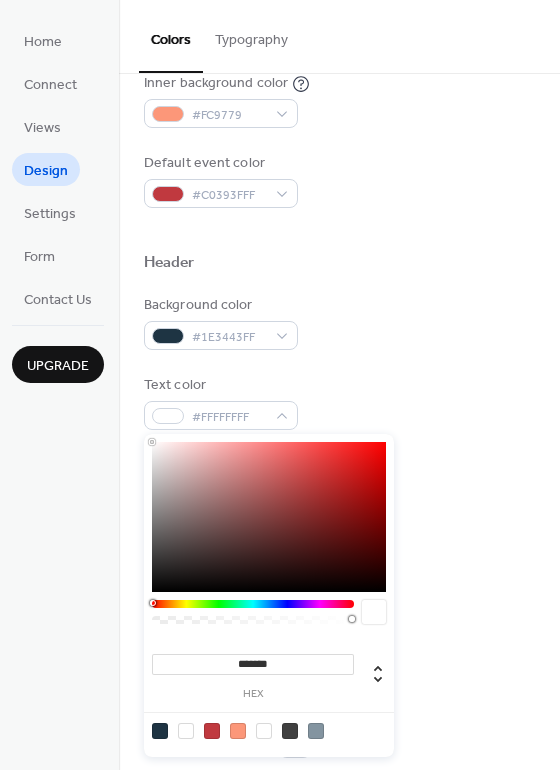 click at bounding box center (290, 731) 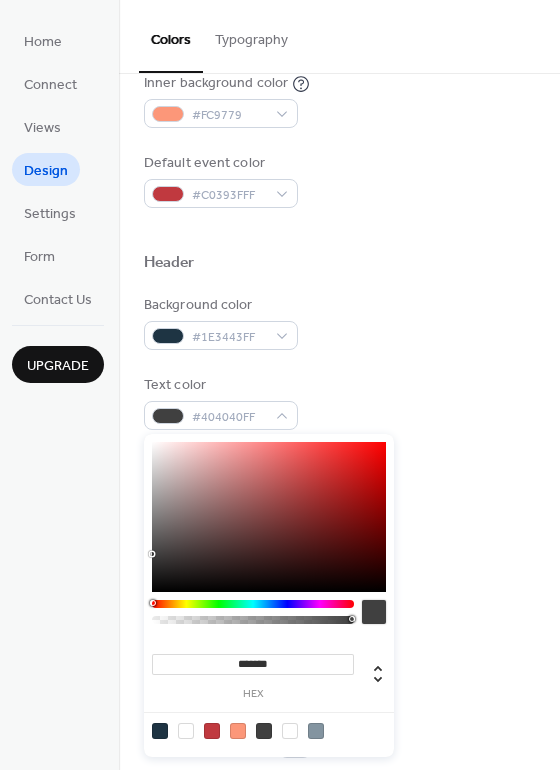 click at bounding box center (186, 731) 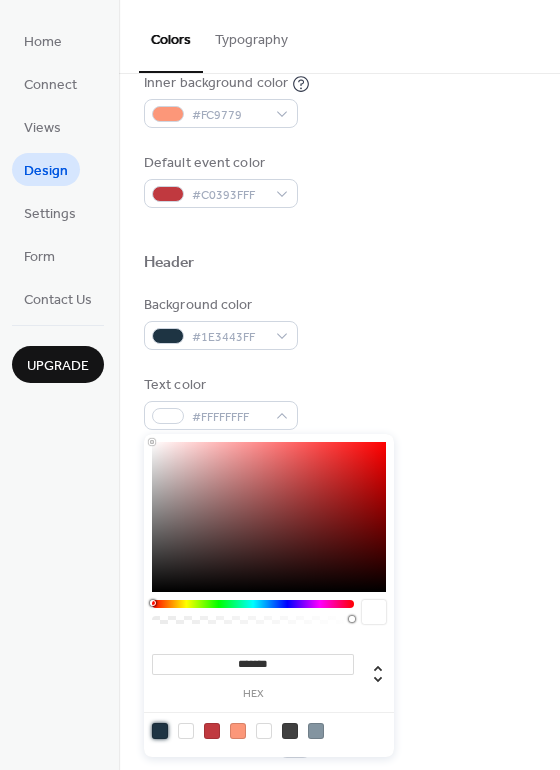 click at bounding box center (160, 731) 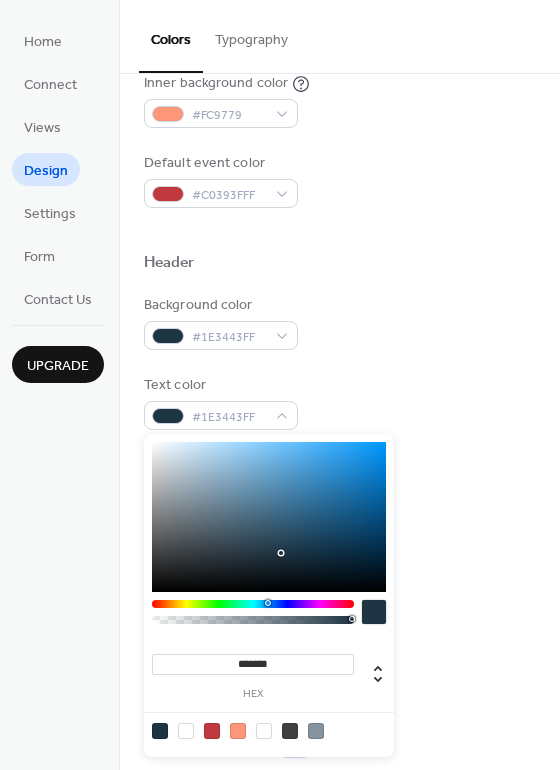 click at bounding box center [186, 731] 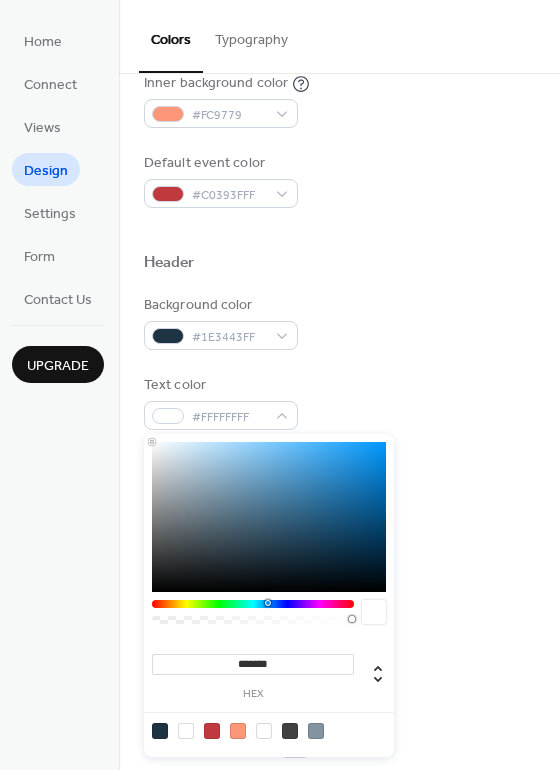 click on "Border color #1E3443FF" at bounding box center (339, 482) 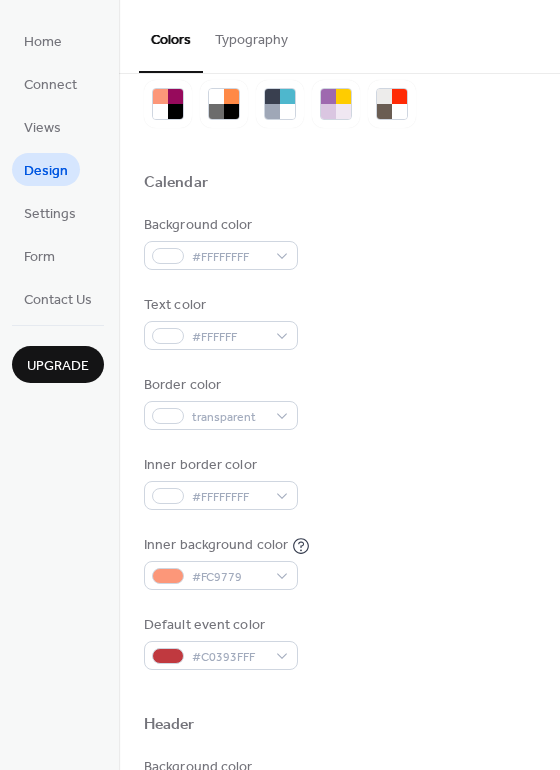 scroll, scrollTop: 65, scrollLeft: 0, axis: vertical 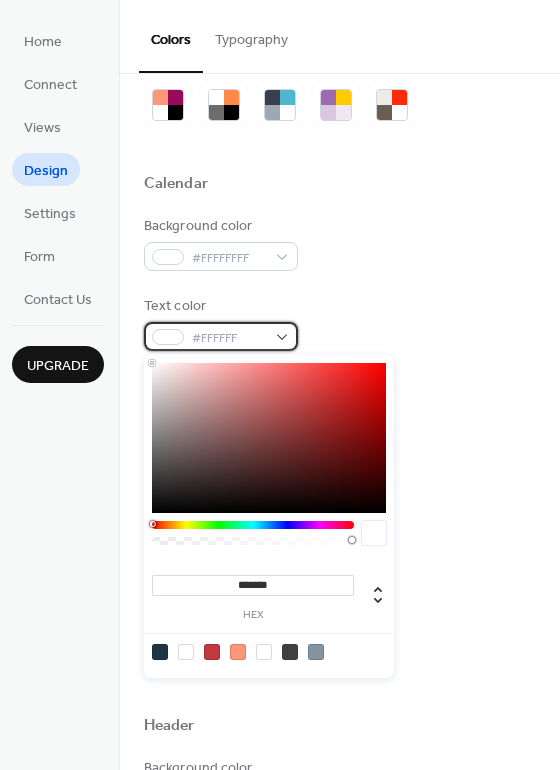 click on "#FFFFFF" at bounding box center (229, 338) 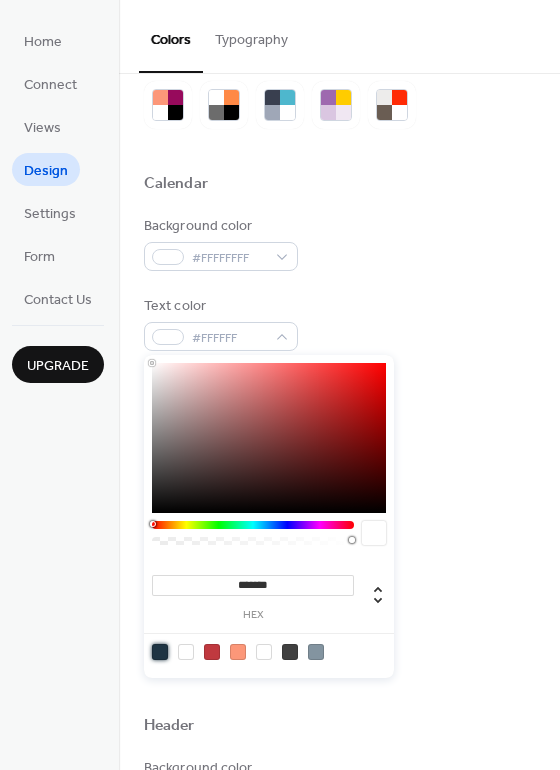 click at bounding box center (160, 652) 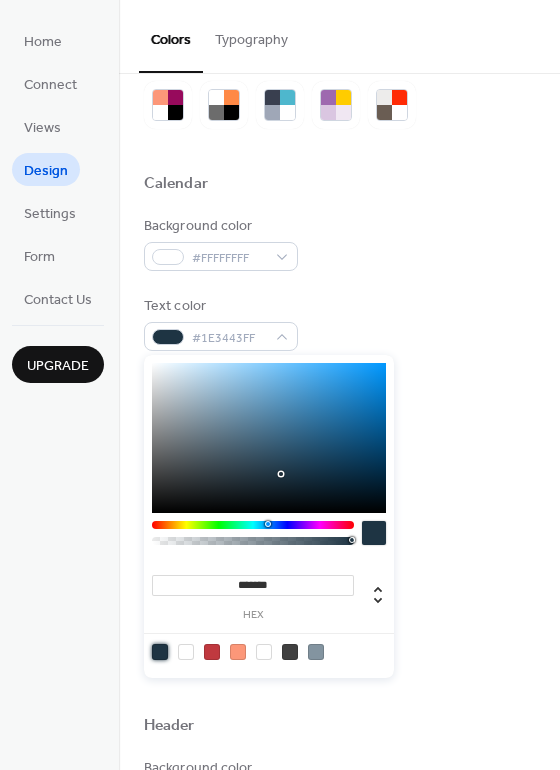 click at bounding box center [290, 652] 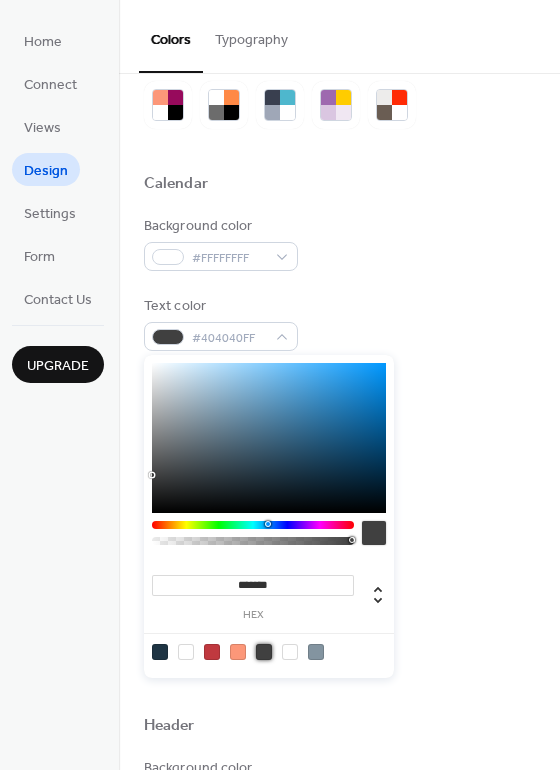 click on "Background color #FFFFFFFF Text color #404040FF Border color transparent Inner border color #FFFFFFFF Inner background color #FC9779 Default event color #C0393FFF" at bounding box center [339, 443] 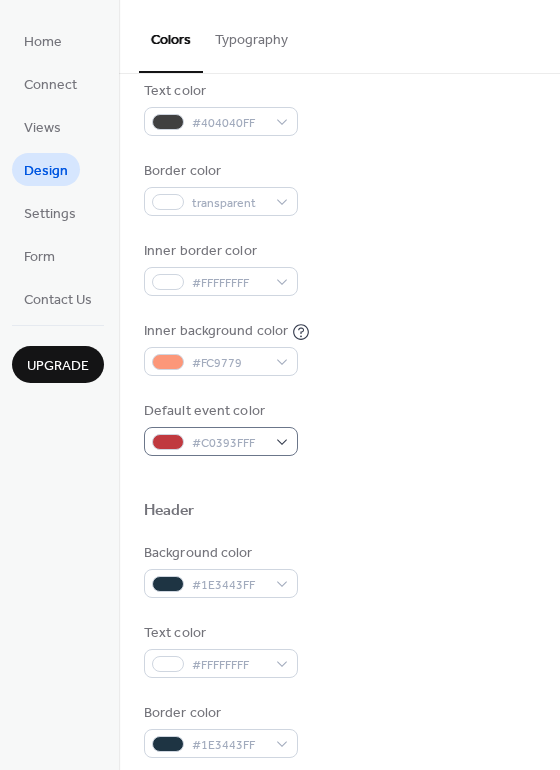 scroll, scrollTop: 281, scrollLeft: 0, axis: vertical 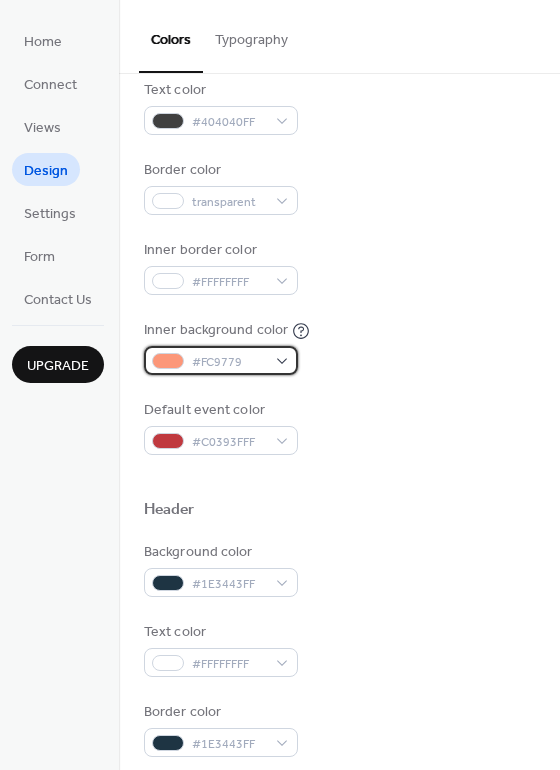 click on "#FC9779" at bounding box center (229, 362) 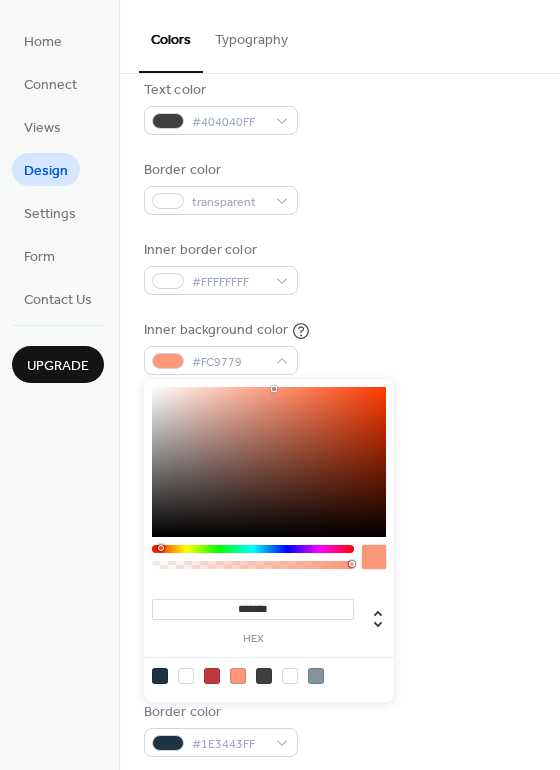 click at bounding box center [160, 676] 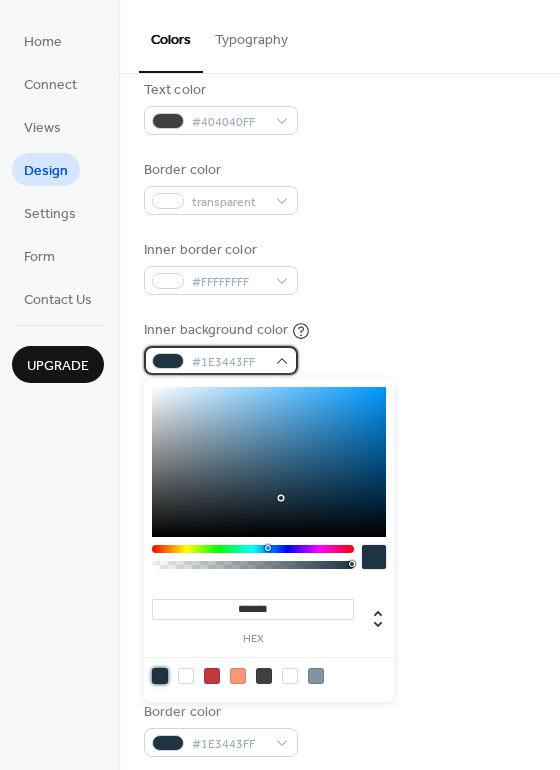 click on "#1E3443FF" at bounding box center [221, 360] 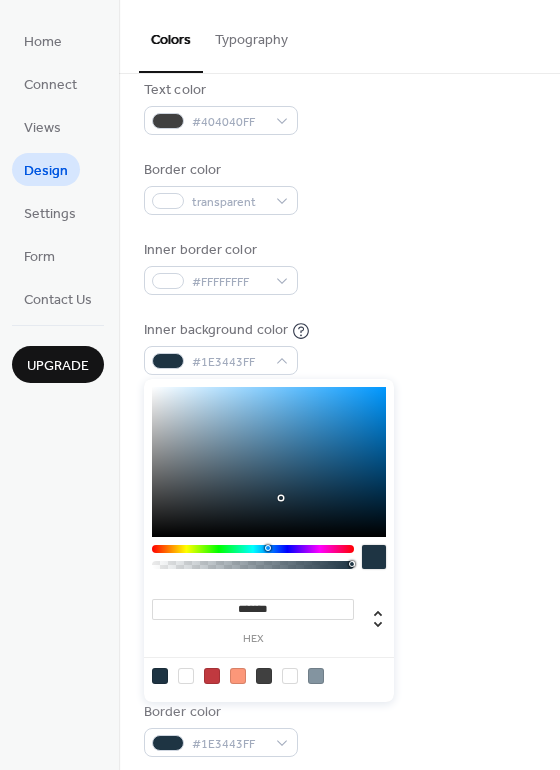 click on "Inner background color #1E3443FF" at bounding box center (339, 347) 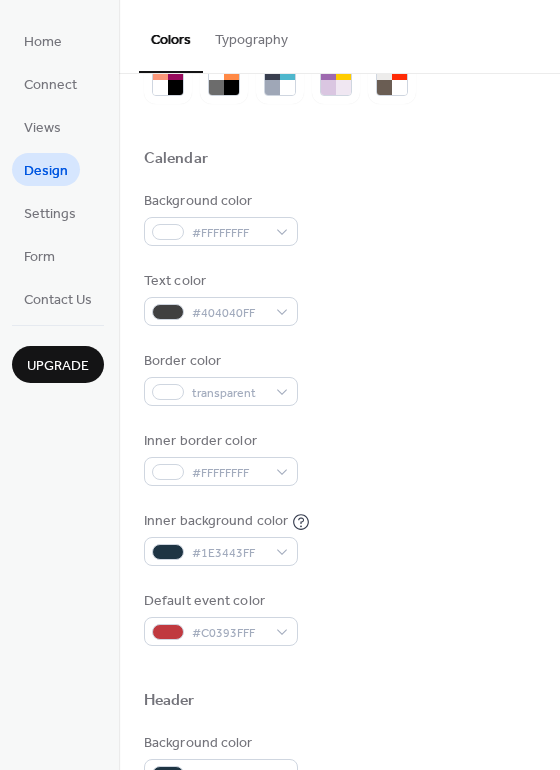 scroll, scrollTop: 0, scrollLeft: 0, axis: both 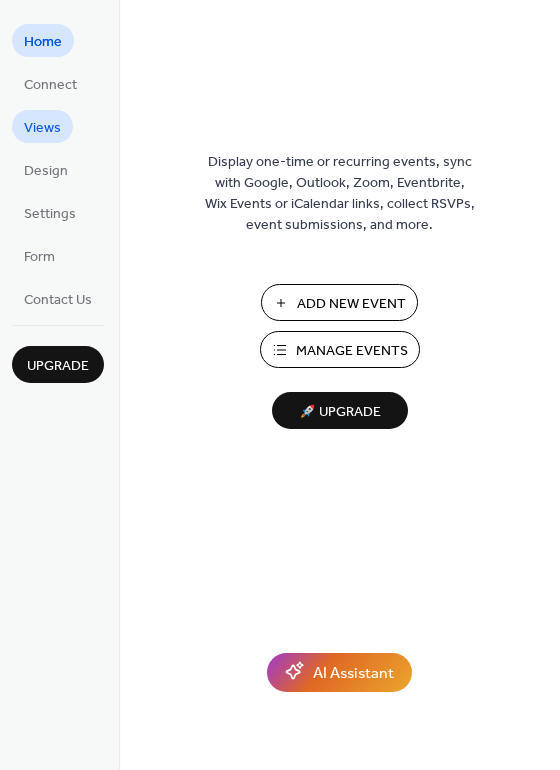 click on "Views" at bounding box center [42, 128] 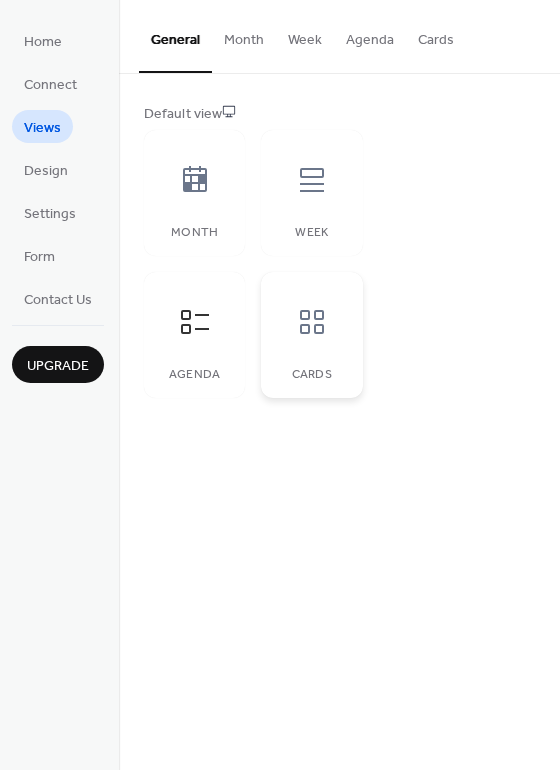 click 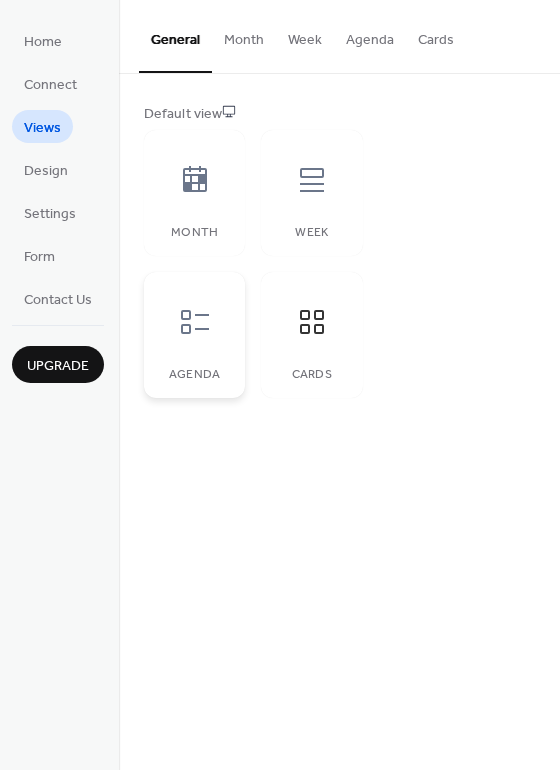 click at bounding box center (195, 322) 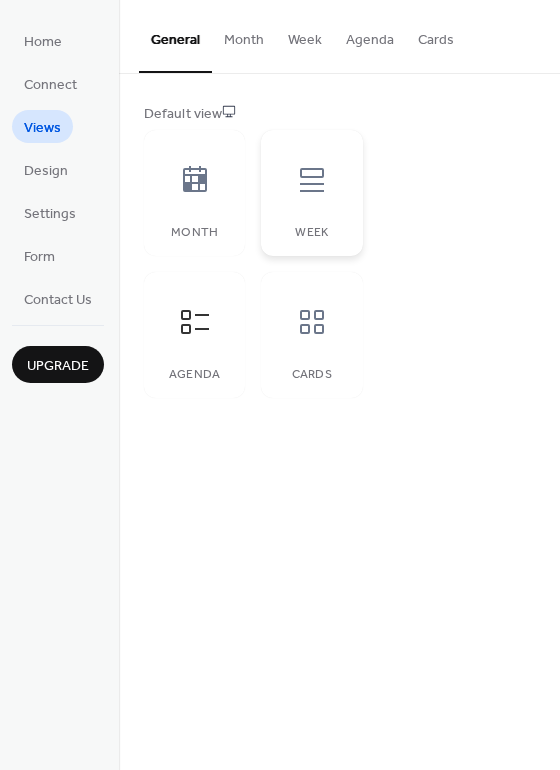click at bounding box center [312, 180] 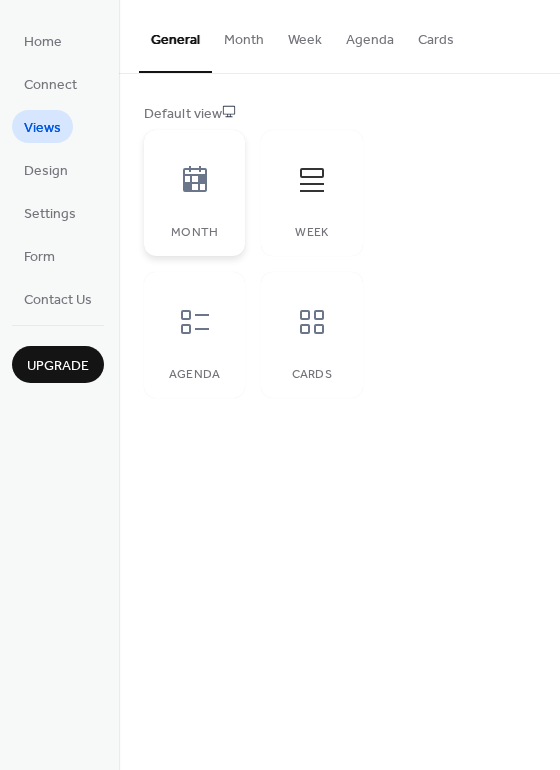 click 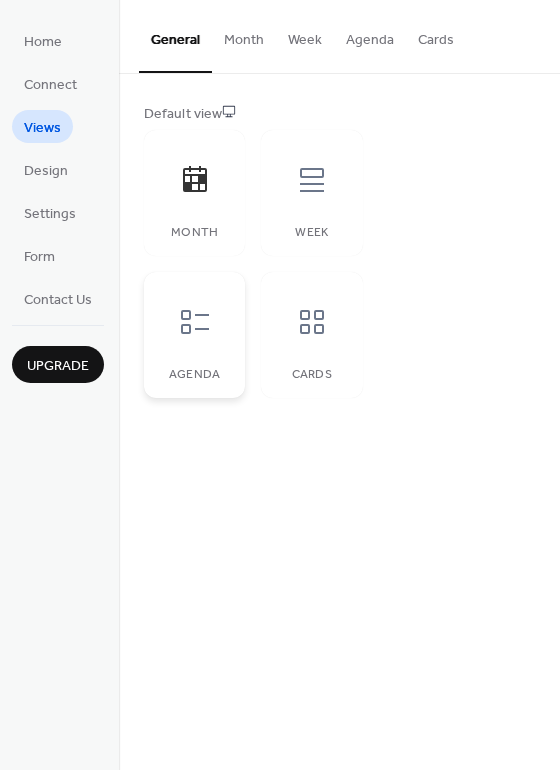 click at bounding box center [195, 322] 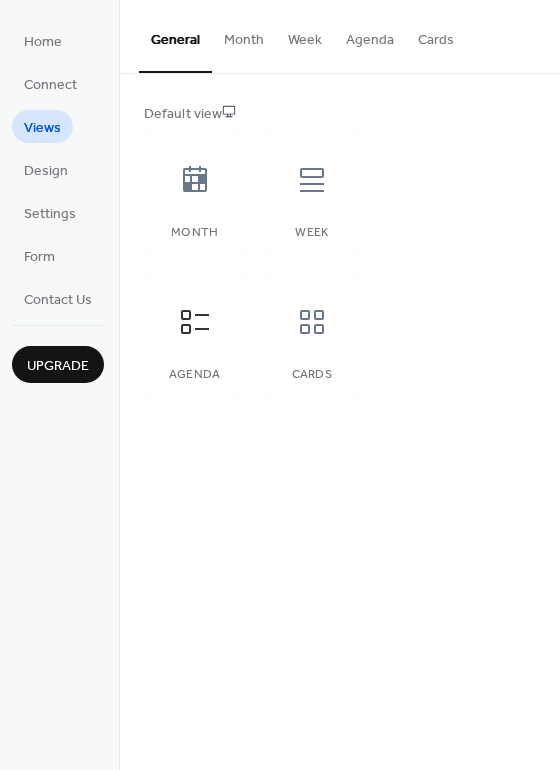 click on "Month" at bounding box center [244, 35] 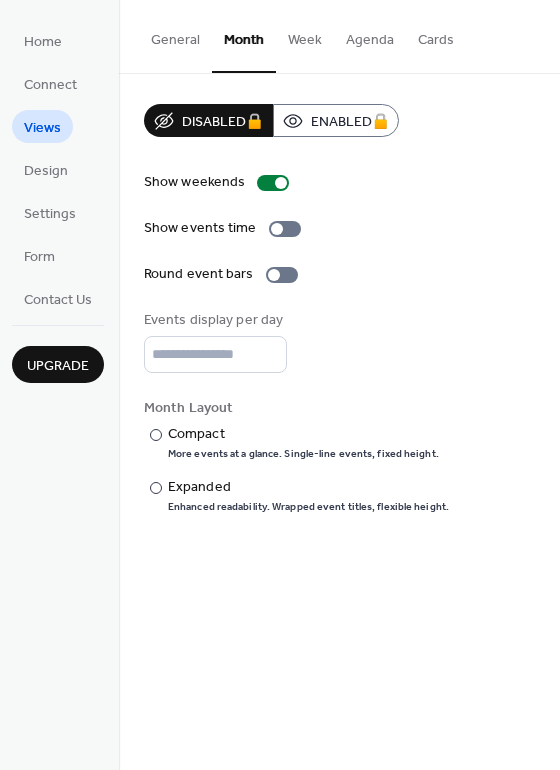 click on "Week" at bounding box center [305, 35] 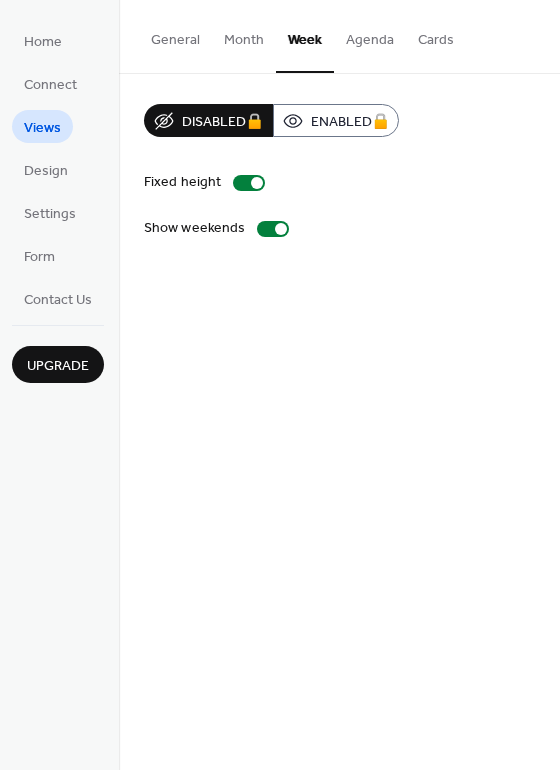 click on "Agenda" at bounding box center [370, 35] 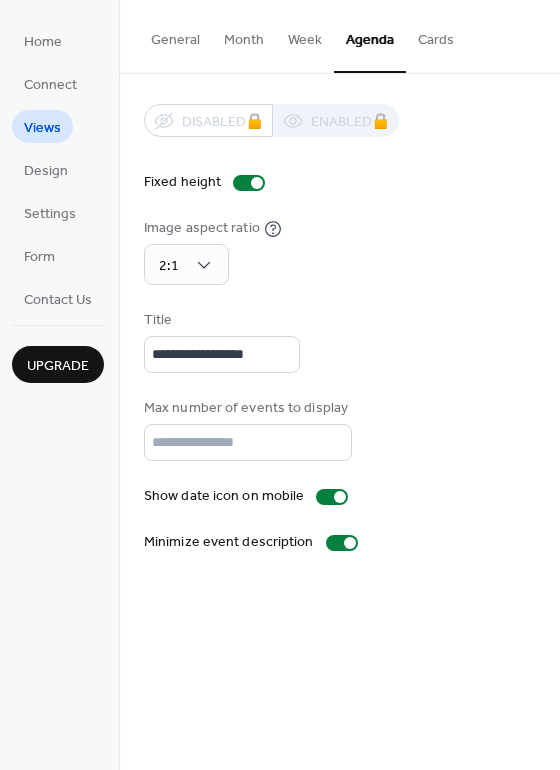 scroll, scrollTop: 3, scrollLeft: 0, axis: vertical 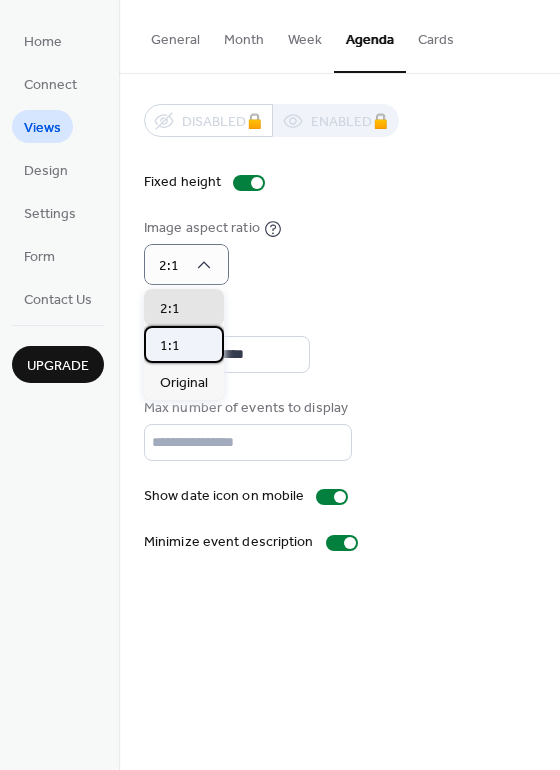 click on "1:1" at bounding box center [184, 344] 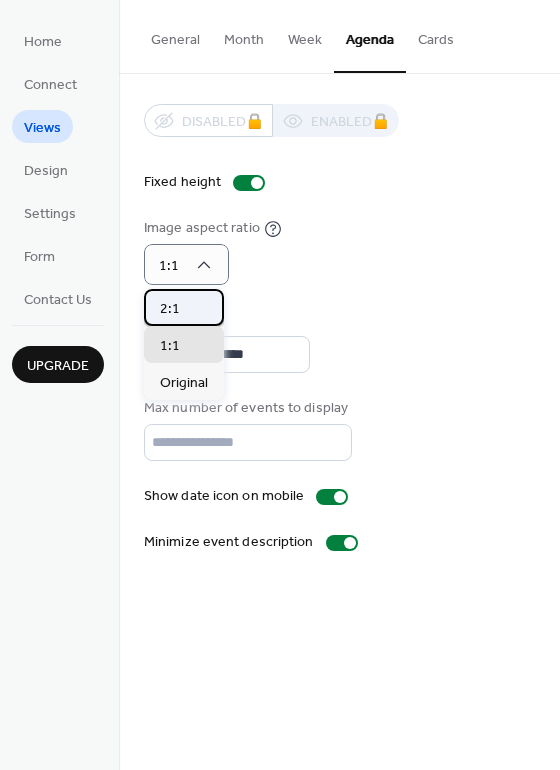 click on "2:1" at bounding box center (184, 307) 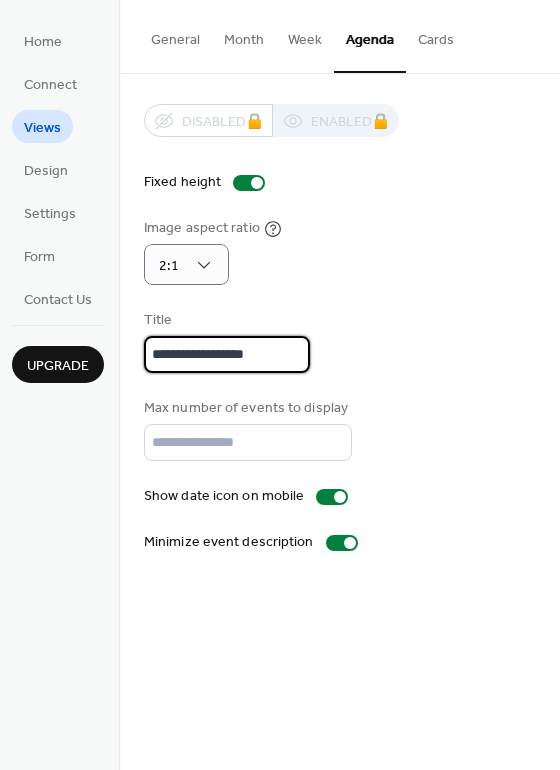 scroll, scrollTop: 0, scrollLeft: 0, axis: both 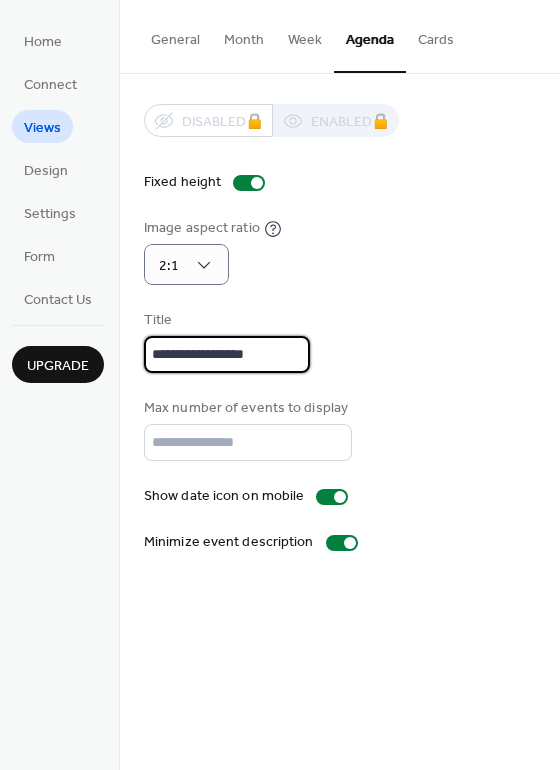 drag, startPoint x: 269, startPoint y: 355, endPoint x: 236, endPoint y: 355, distance: 33 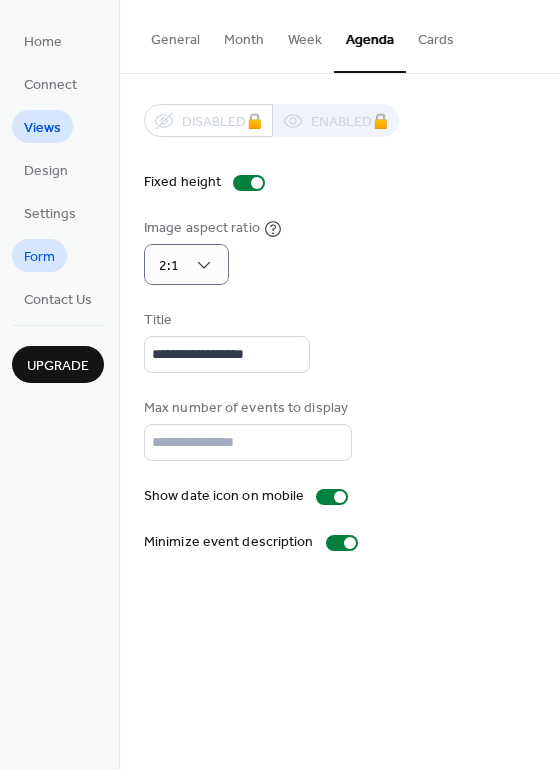 click on "Form" at bounding box center (39, 257) 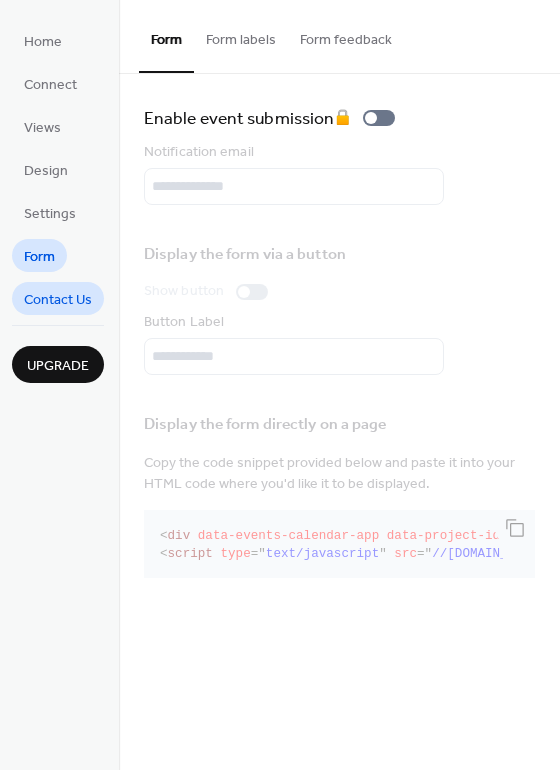 click on "Contact Us" at bounding box center [58, 300] 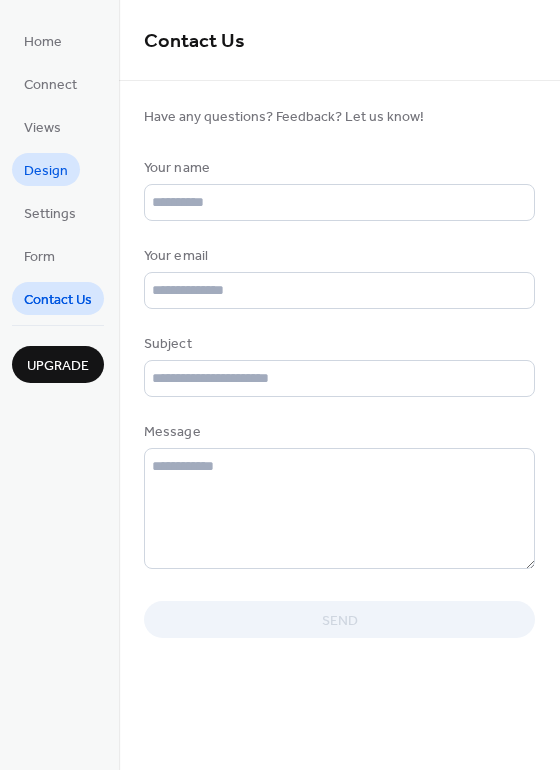 click on "Design" at bounding box center (46, 171) 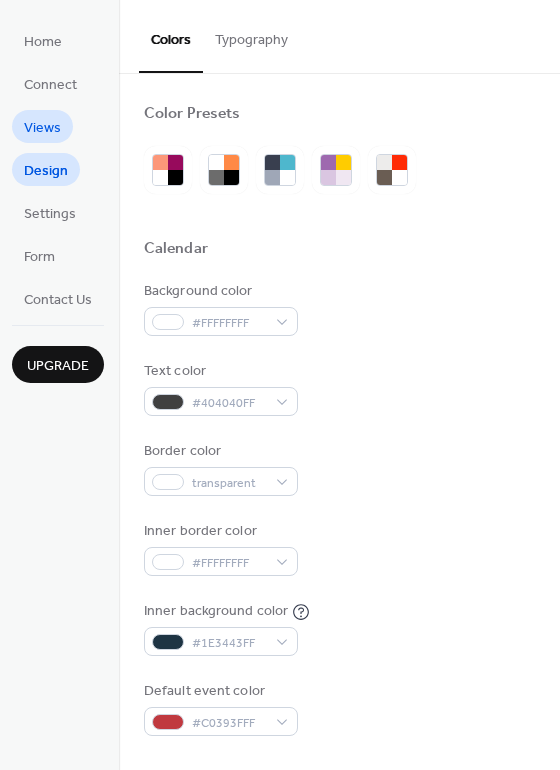 click on "Views" at bounding box center [42, 128] 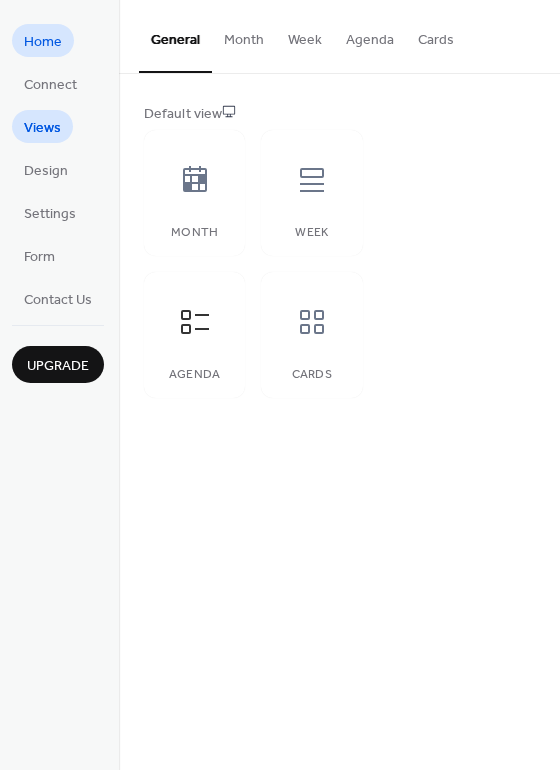 click on "Home" at bounding box center (43, 42) 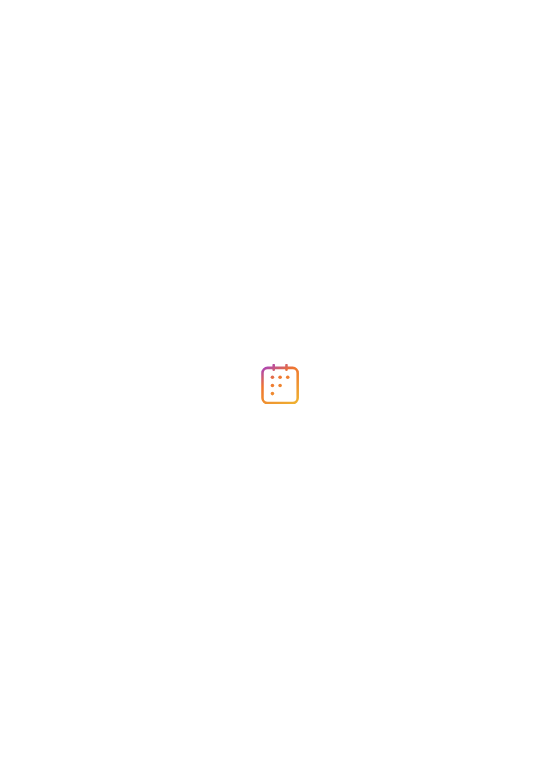 scroll, scrollTop: 0, scrollLeft: 0, axis: both 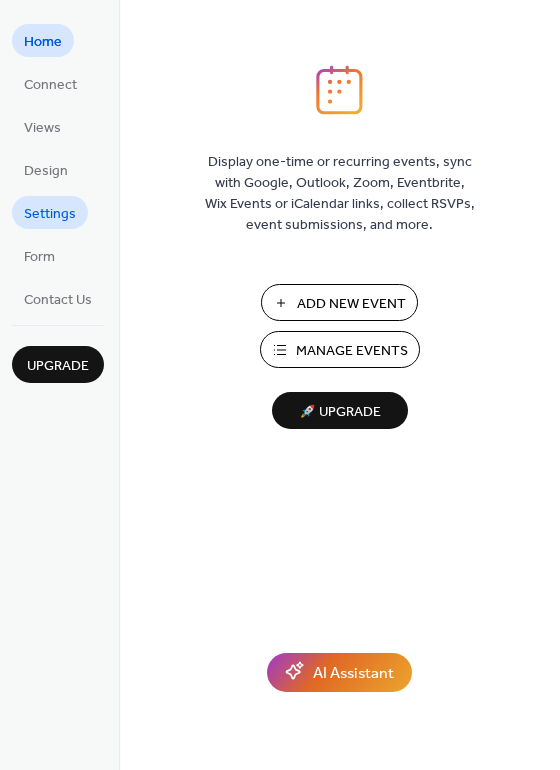 click on "Settings" at bounding box center (50, 214) 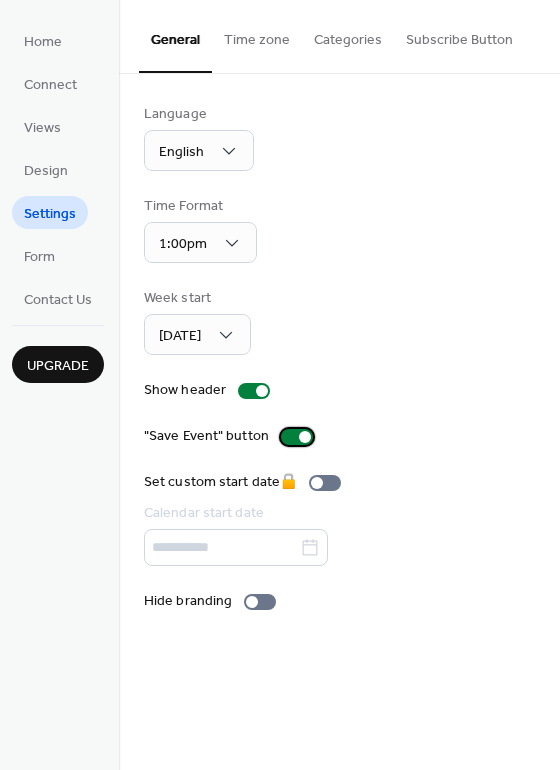 click at bounding box center (305, 437) 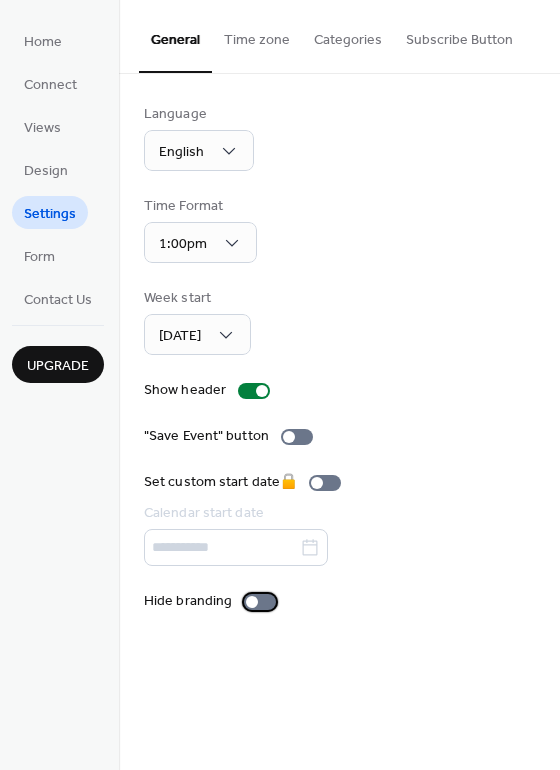 click at bounding box center (252, 602) 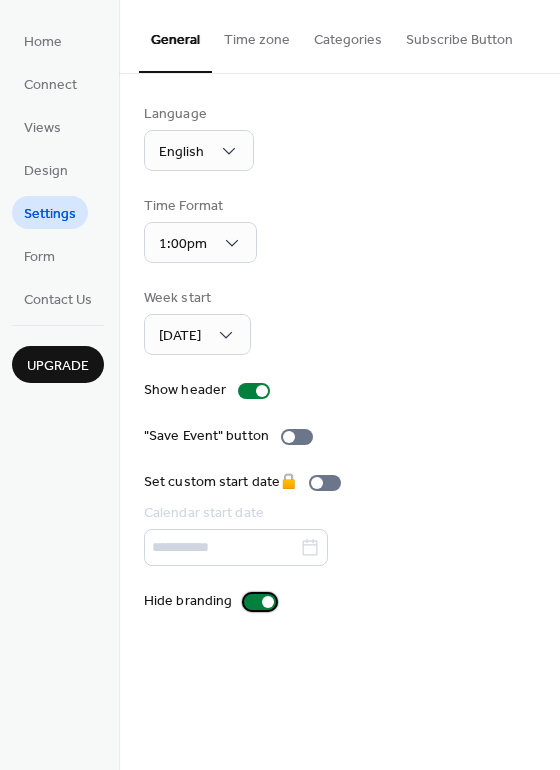 click at bounding box center [268, 602] 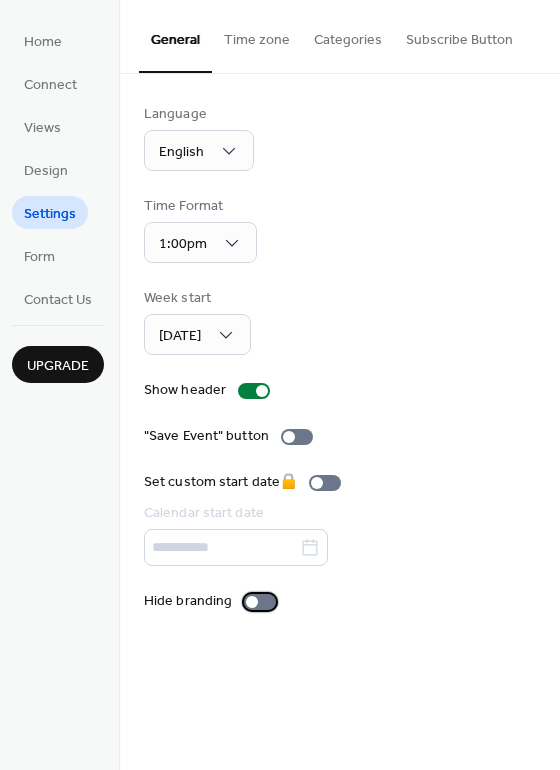 click at bounding box center [252, 602] 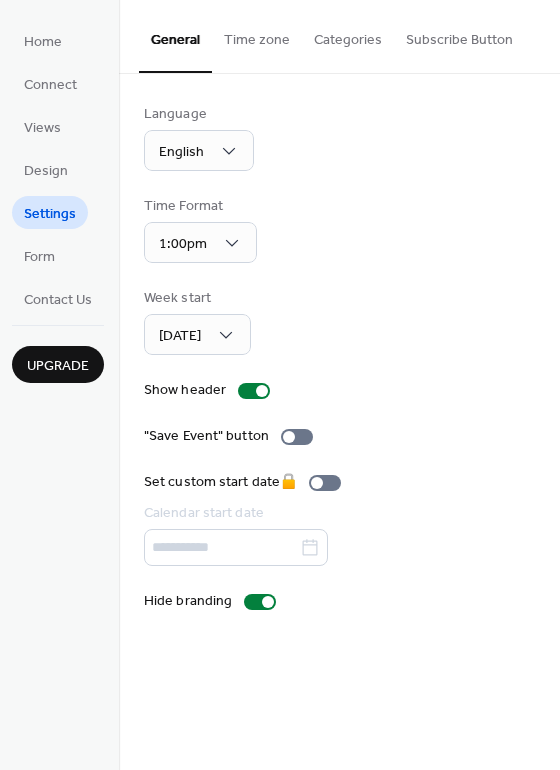 click on "Week start Monday" at bounding box center [339, 321] 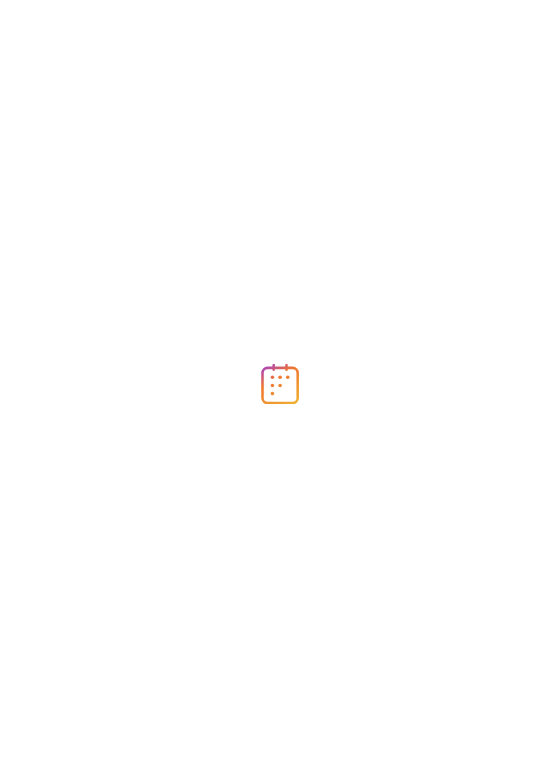 scroll, scrollTop: 0, scrollLeft: 0, axis: both 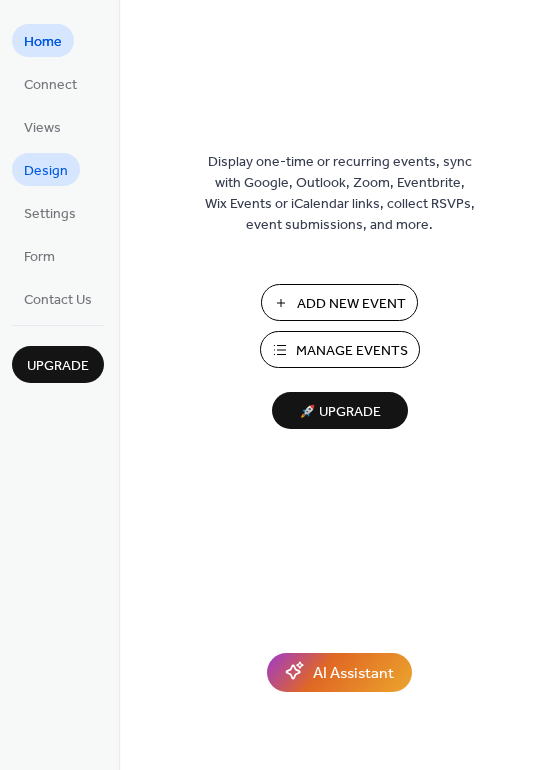 click on "Design" at bounding box center (46, 171) 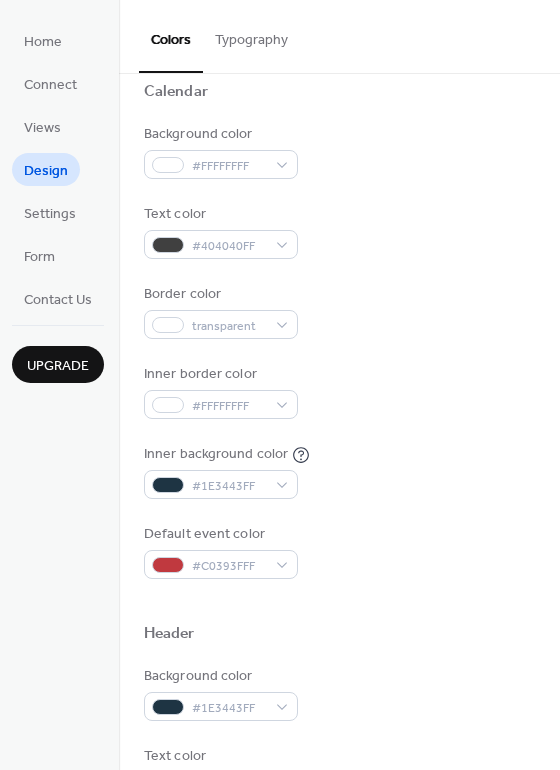 scroll, scrollTop: 372, scrollLeft: 0, axis: vertical 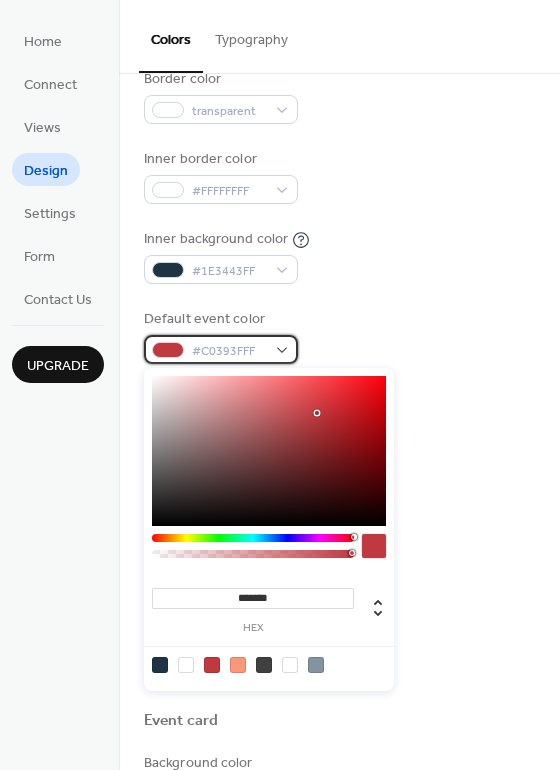 click on "#C0393FFF" at bounding box center (229, 351) 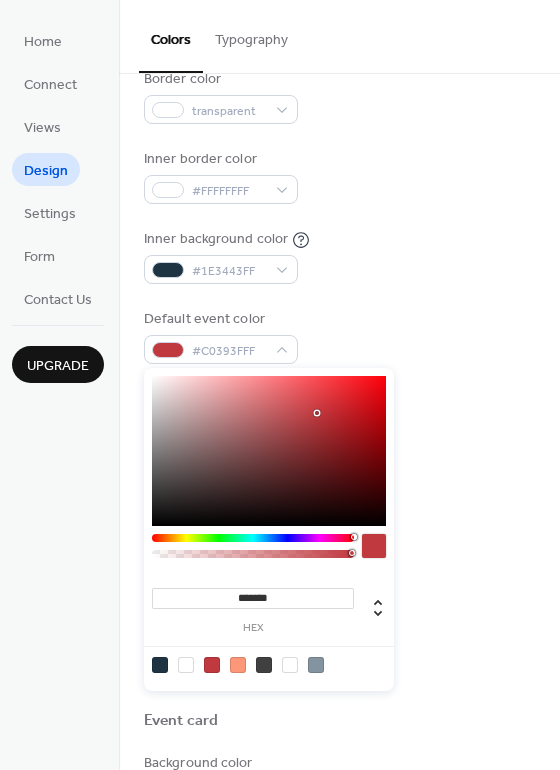 click on "Background color #1E3443FF Text color #FFFFFFFF Border color #1E3443FF" at bounding box center [339, 558] 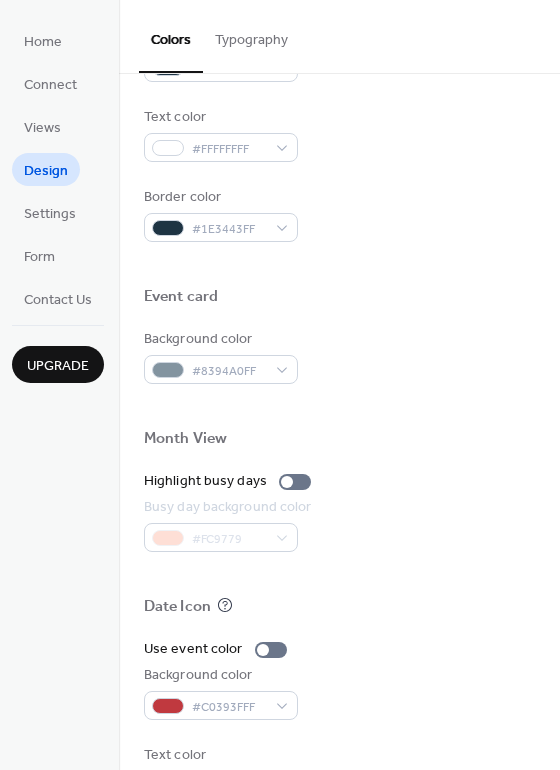 scroll, scrollTop: 794, scrollLeft: 0, axis: vertical 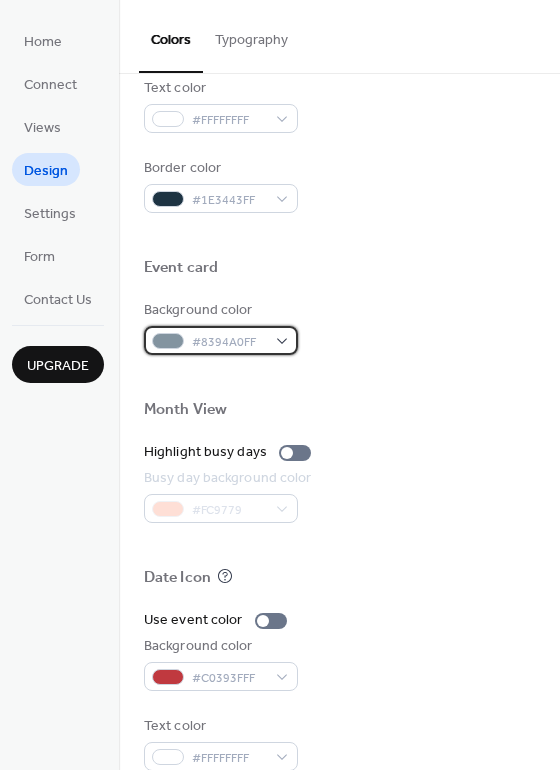 click on "#8394A0FF" at bounding box center (229, 342) 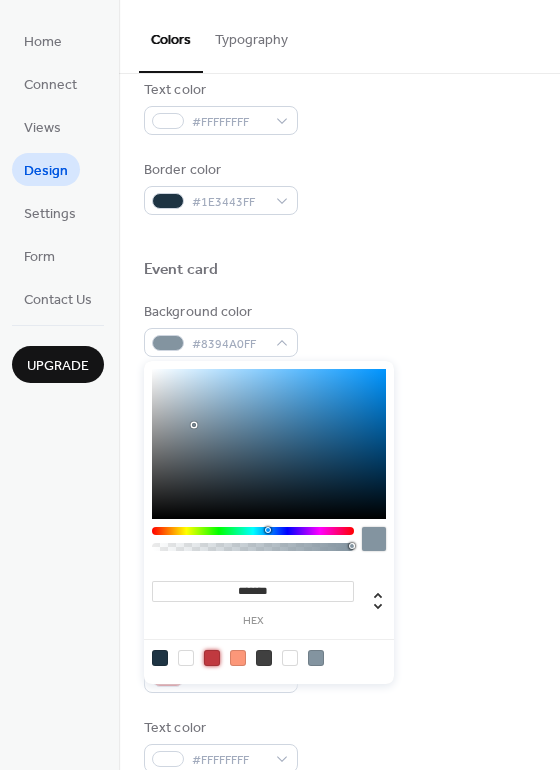 click at bounding box center [212, 658] 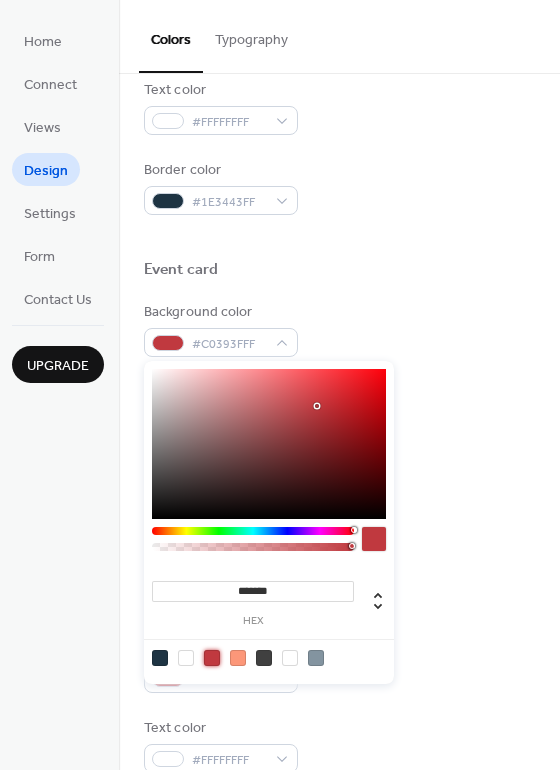 click on "Busy day background color #FC9779" at bounding box center [339, 497] 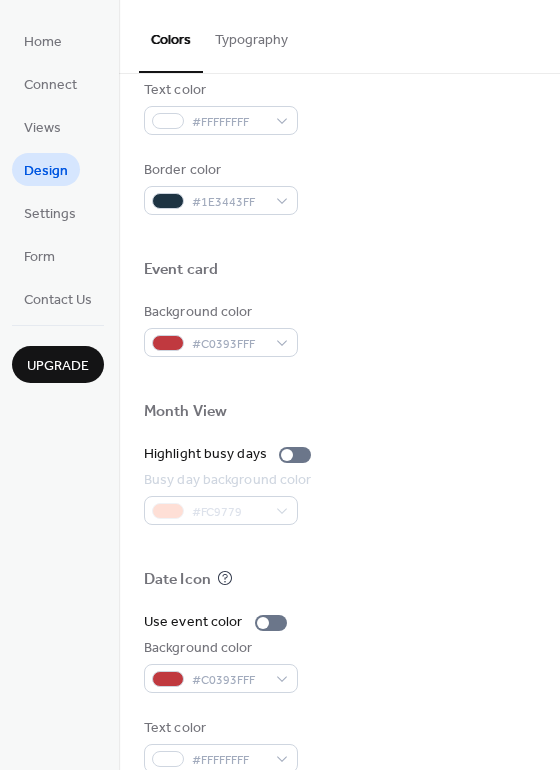 scroll, scrollTop: 856, scrollLeft: 0, axis: vertical 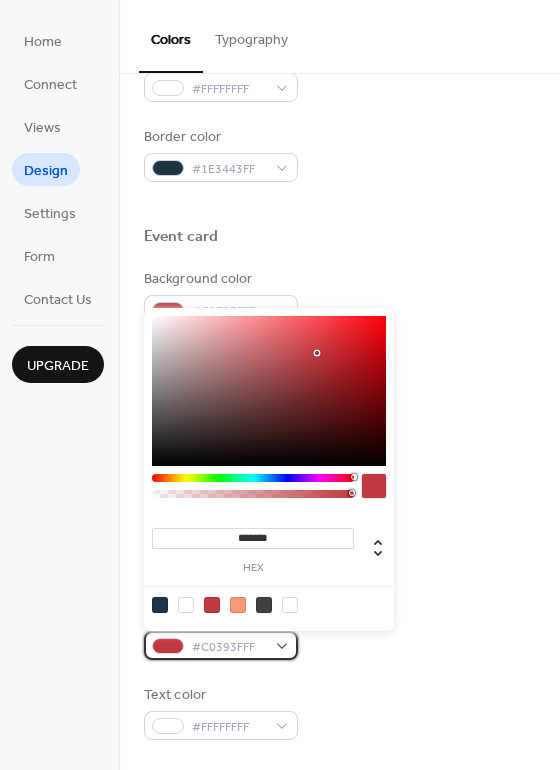 click on "#C0393FFF" at bounding box center [229, 647] 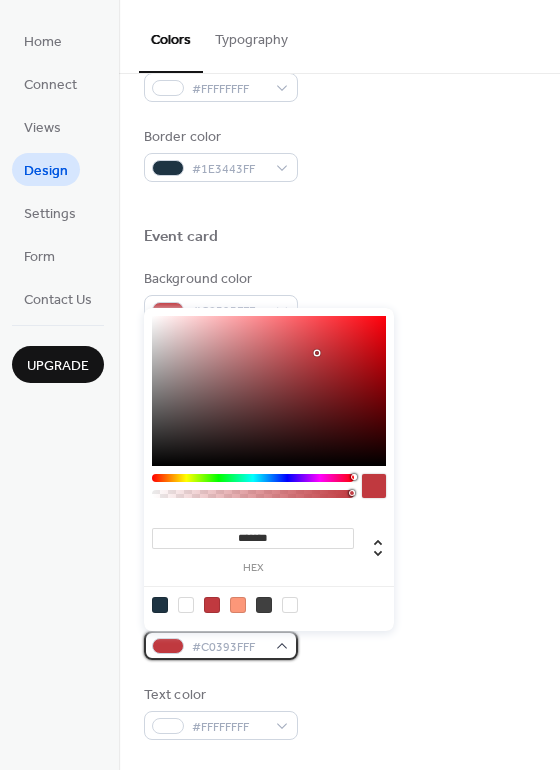 click on "#C0393FFF" at bounding box center (229, 647) 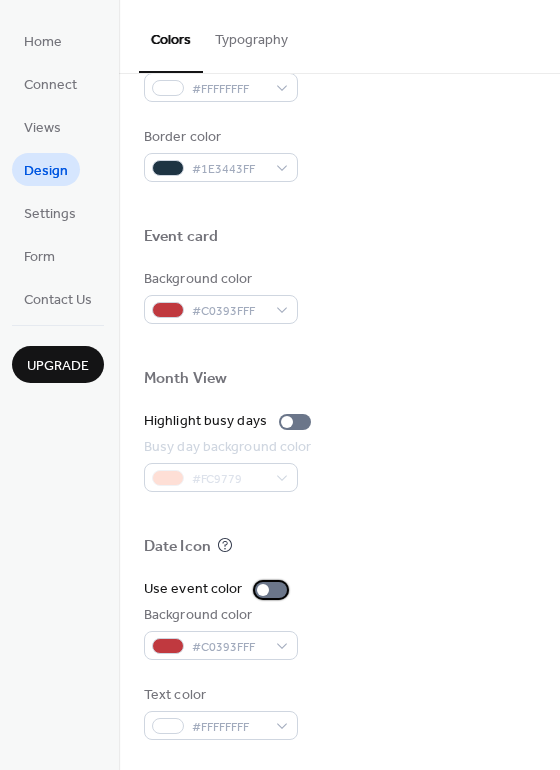click at bounding box center [263, 590] 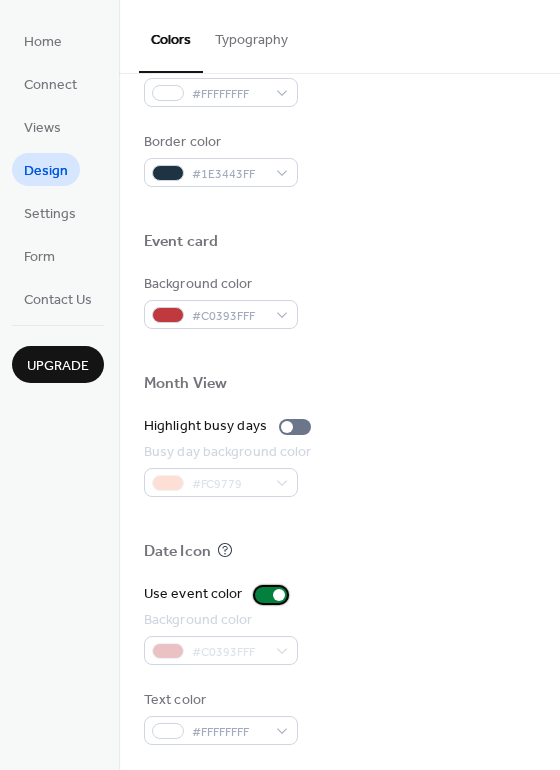 scroll, scrollTop: 856, scrollLeft: 0, axis: vertical 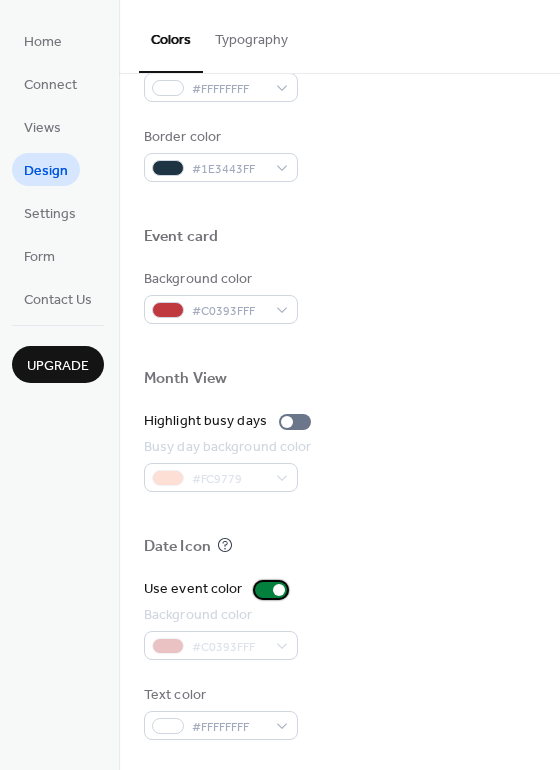 click at bounding box center (279, 590) 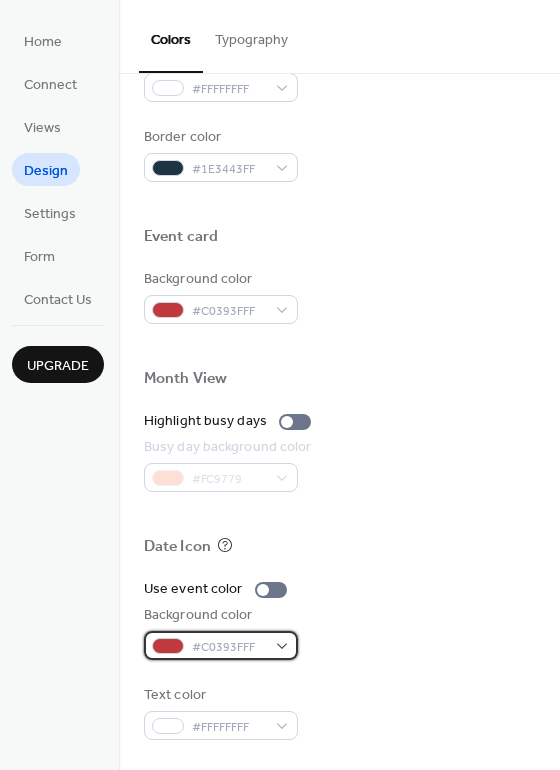 click on "#C0393FFF" at bounding box center [221, 645] 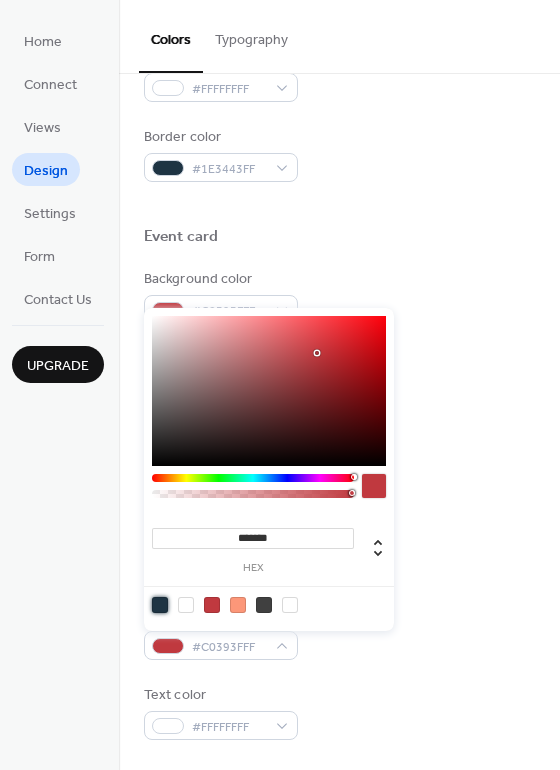 click at bounding box center [160, 605] 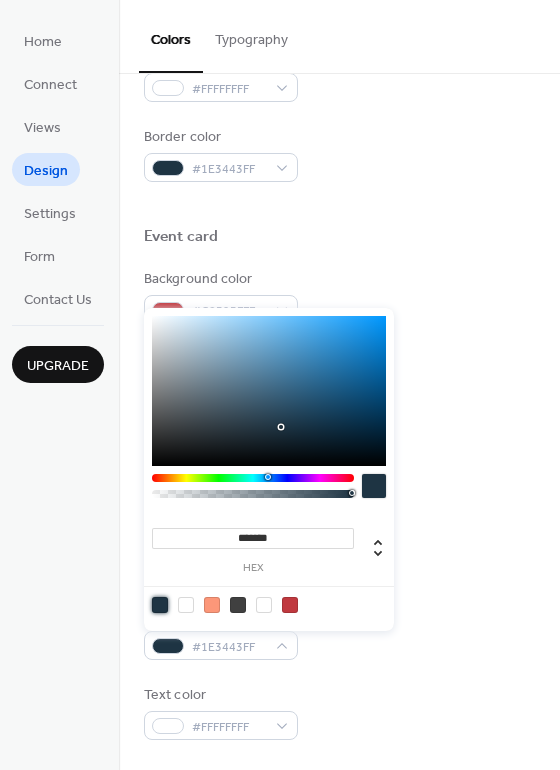 click at bounding box center (290, 605) 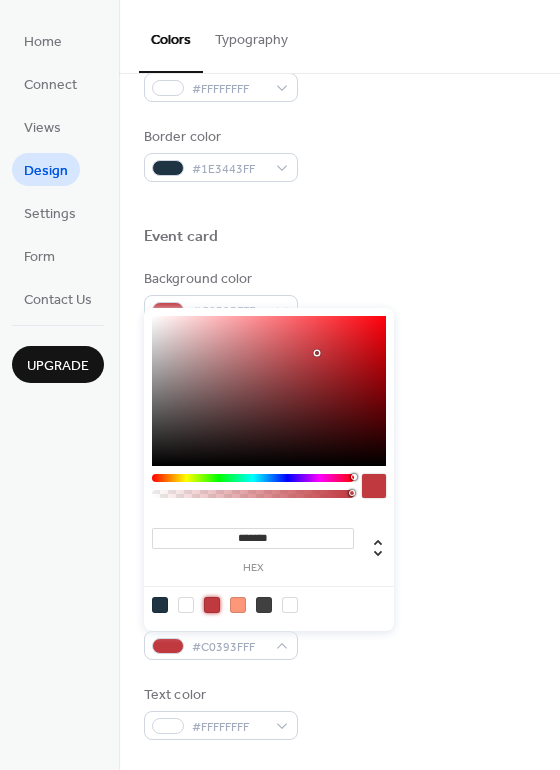click on "Background color #C0393FFF" at bounding box center (339, 632) 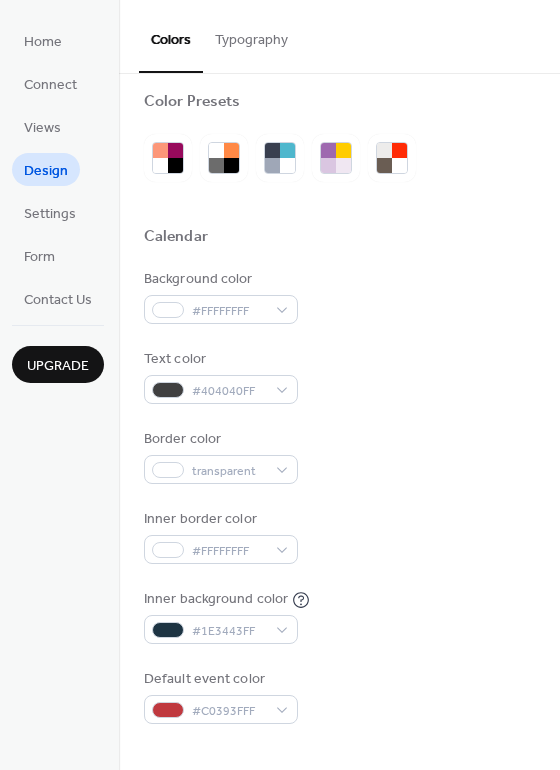scroll, scrollTop: 0, scrollLeft: 0, axis: both 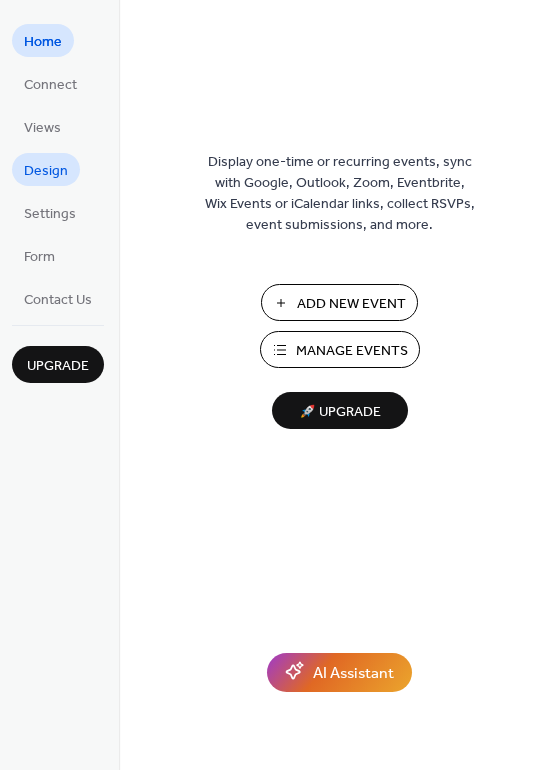click on "Design" at bounding box center [46, 171] 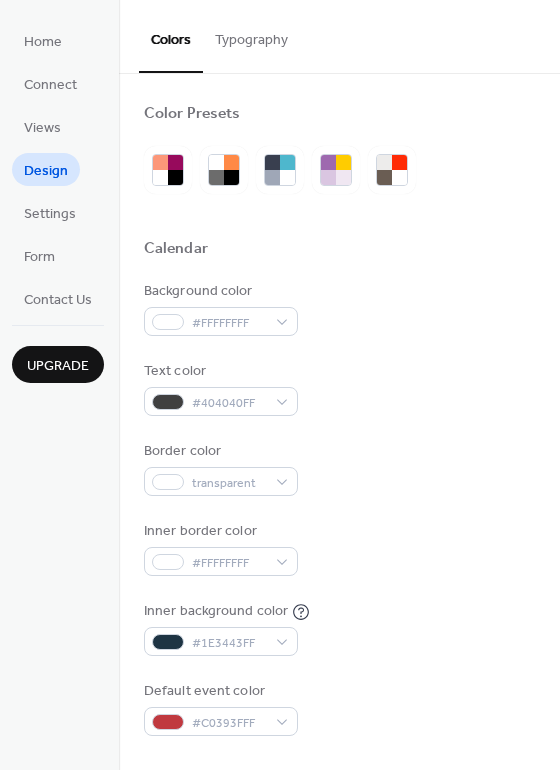 click on "Typography" at bounding box center (251, 35) 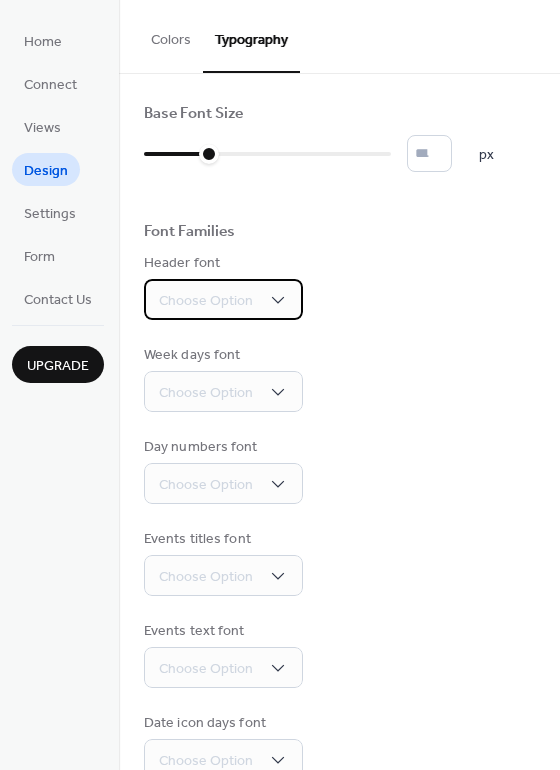 click on "Choose Option" at bounding box center [206, 301] 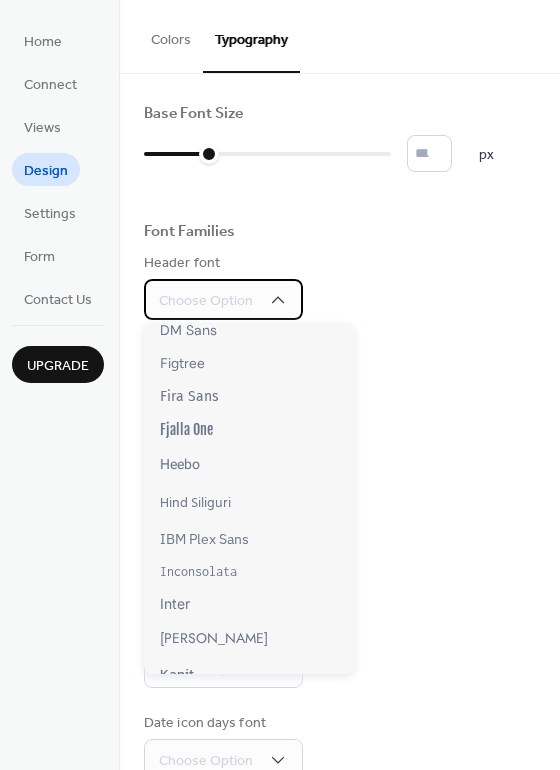 scroll, scrollTop: 112, scrollLeft: 0, axis: vertical 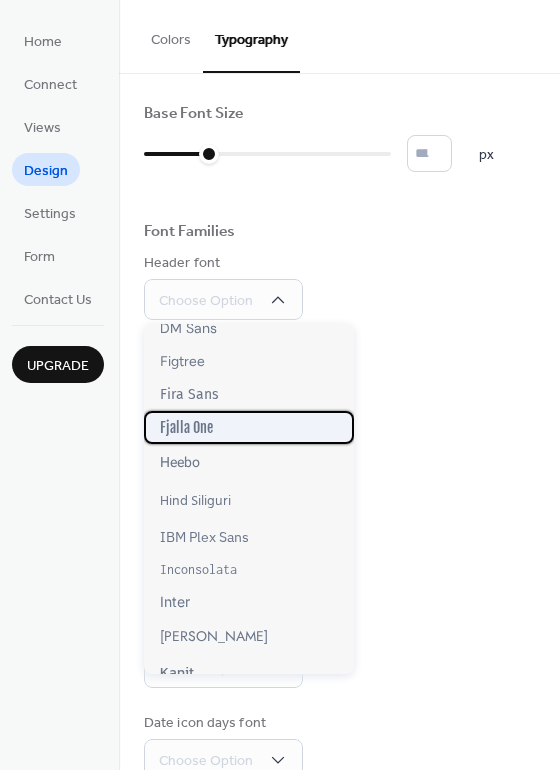 click on "Fjalla One" at bounding box center (186, 427) 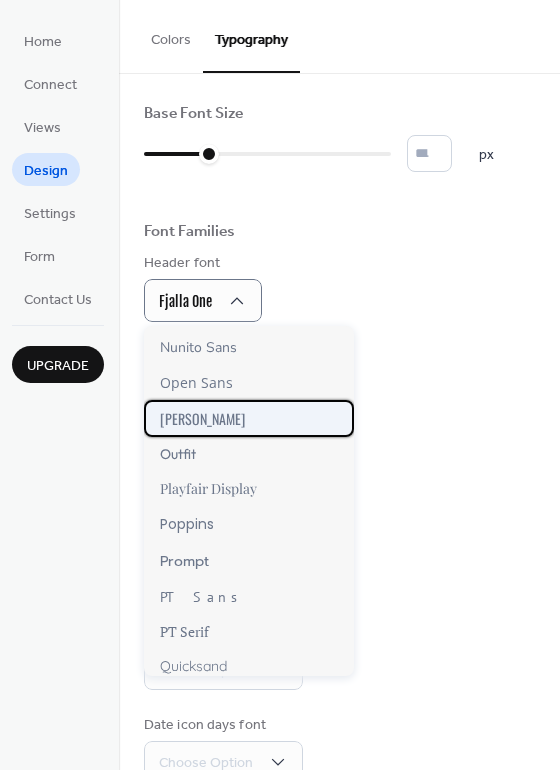 scroll, scrollTop: 1134, scrollLeft: 0, axis: vertical 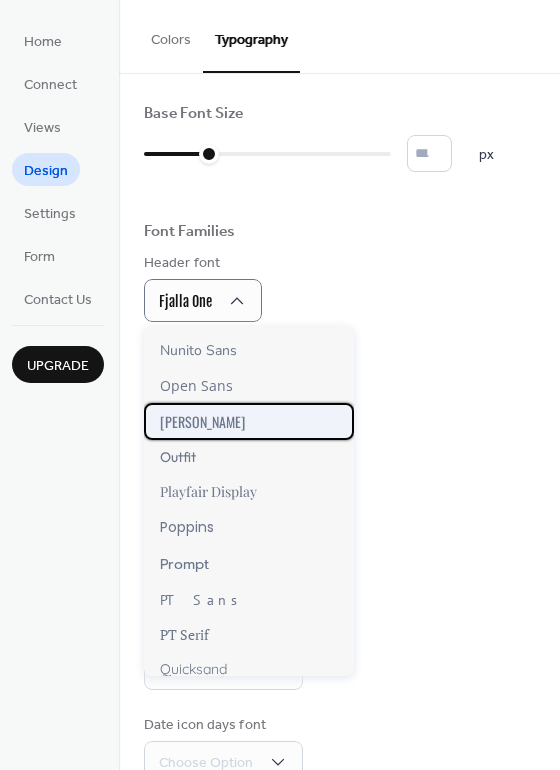 click on "[PERSON_NAME]" at bounding box center [202, 421] 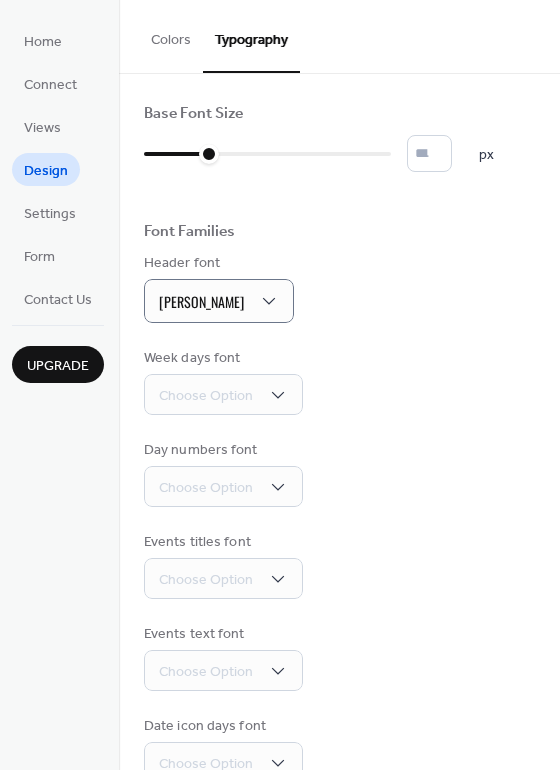 scroll, scrollTop: 1, scrollLeft: 0, axis: vertical 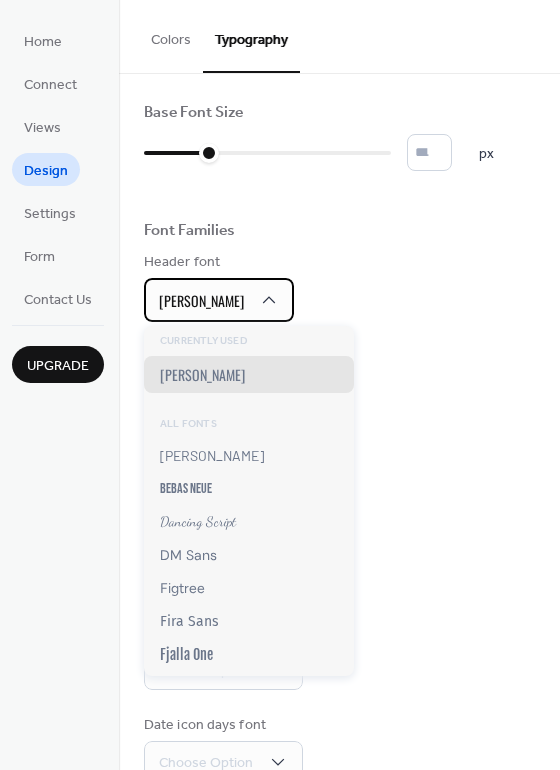 click on "[PERSON_NAME]" at bounding box center [219, 300] 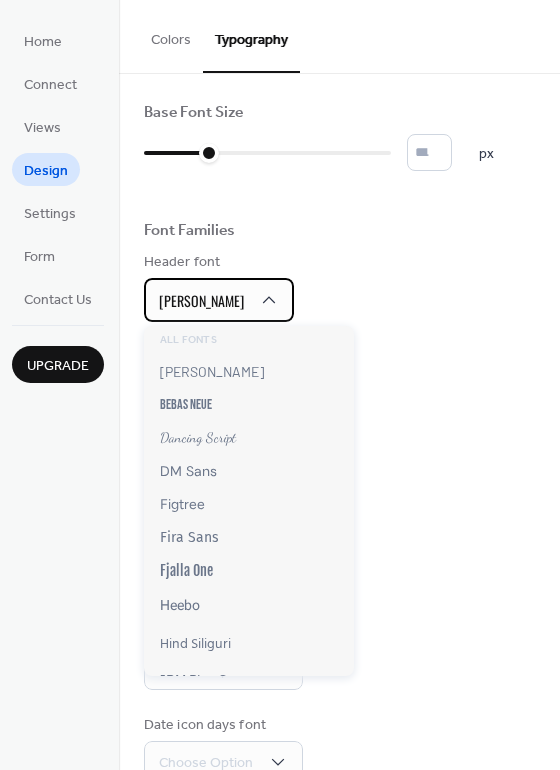 scroll, scrollTop: 86, scrollLeft: 0, axis: vertical 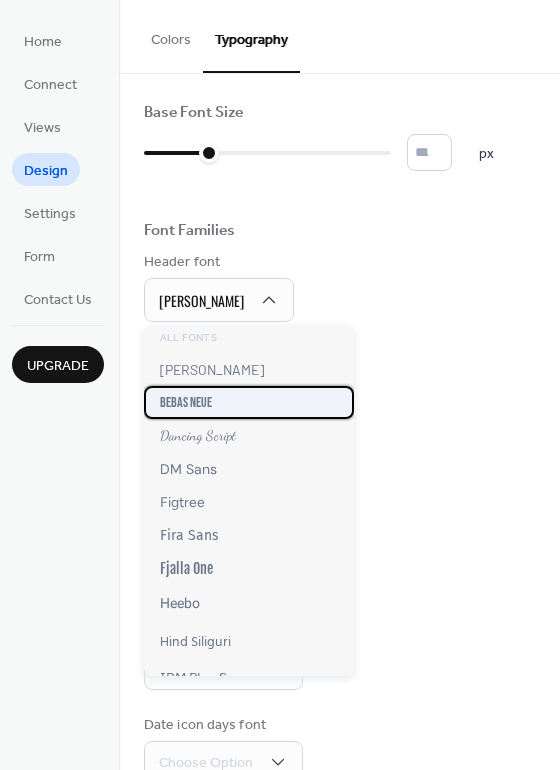 click on "Bebas Neue" at bounding box center (186, 402) 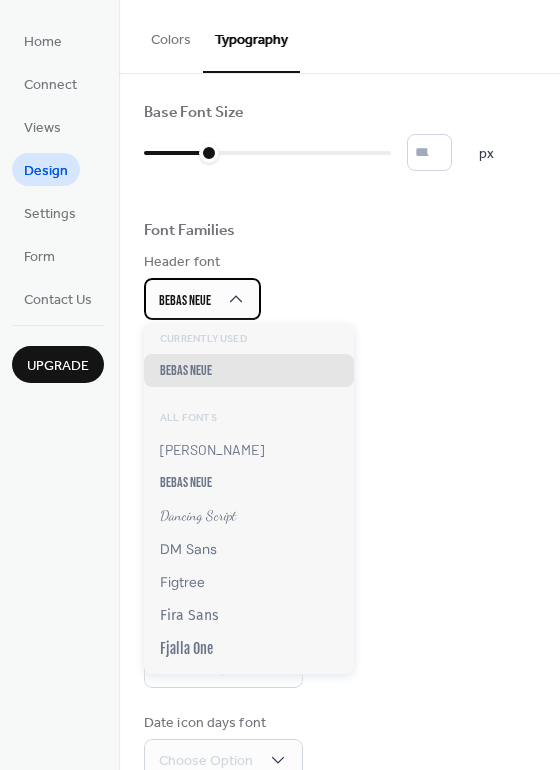 click on "Bebas Neue" at bounding box center [185, 300] 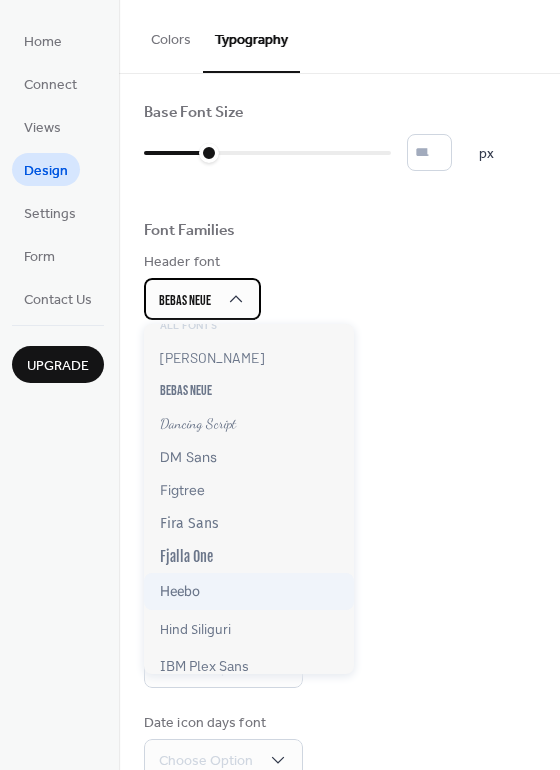 scroll, scrollTop: 98, scrollLeft: 0, axis: vertical 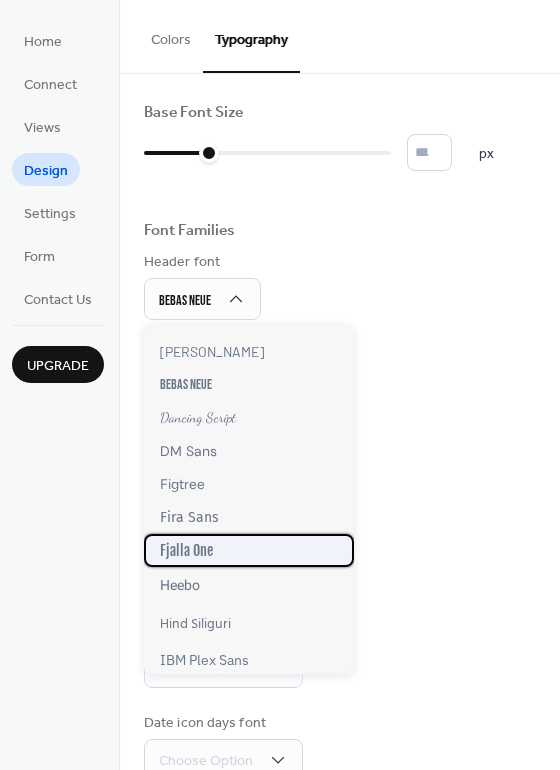 click on "Fjalla One" at bounding box center [249, 550] 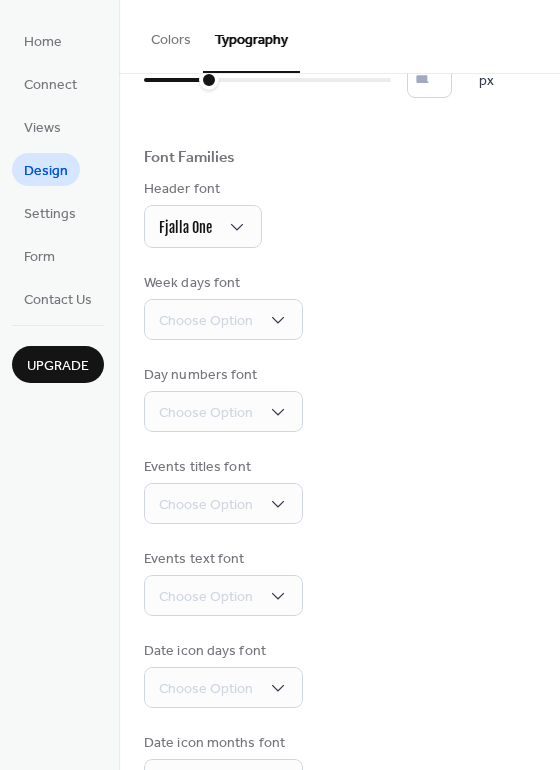scroll, scrollTop: 77, scrollLeft: 0, axis: vertical 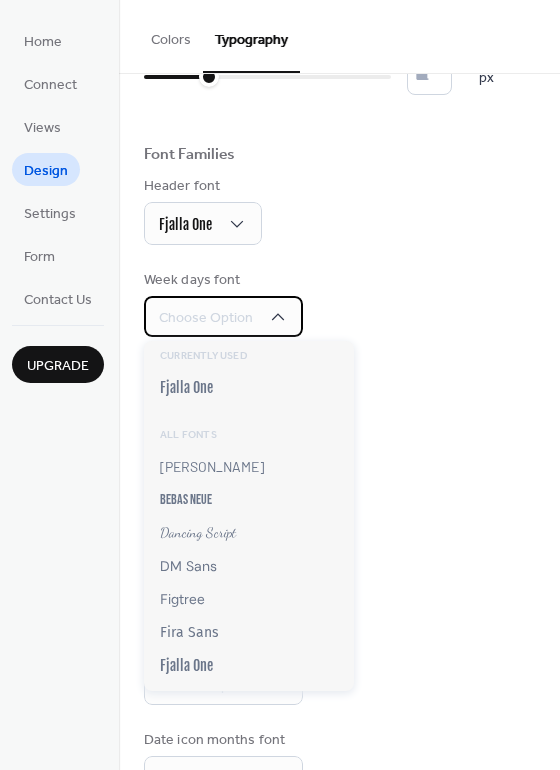 click on "Choose Option" at bounding box center [206, 318] 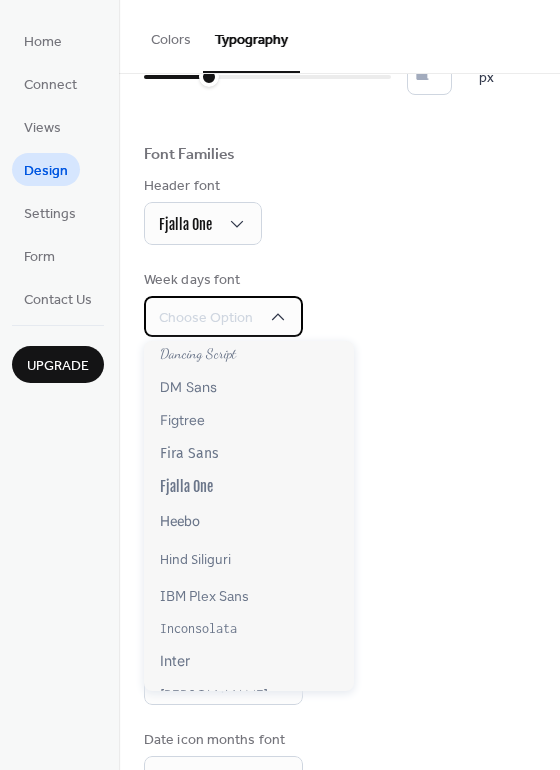 scroll, scrollTop: 175, scrollLeft: 0, axis: vertical 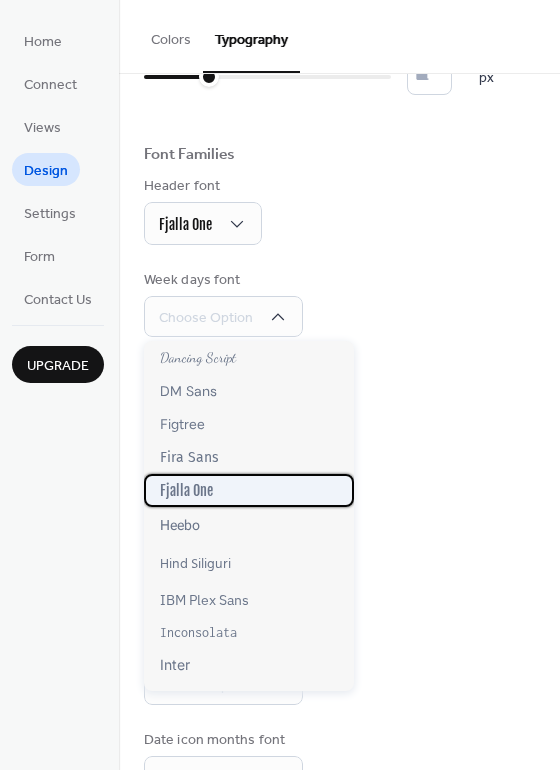 click on "Fjalla One" at bounding box center (186, 490) 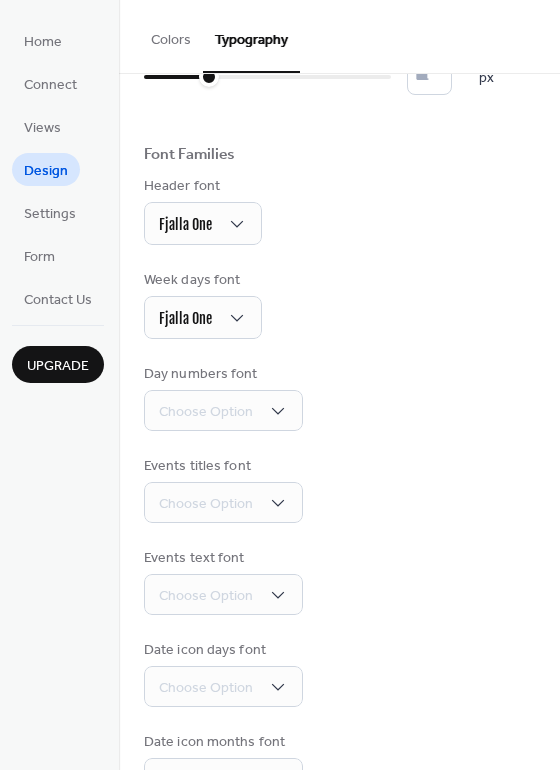 scroll, scrollTop: 136, scrollLeft: 0, axis: vertical 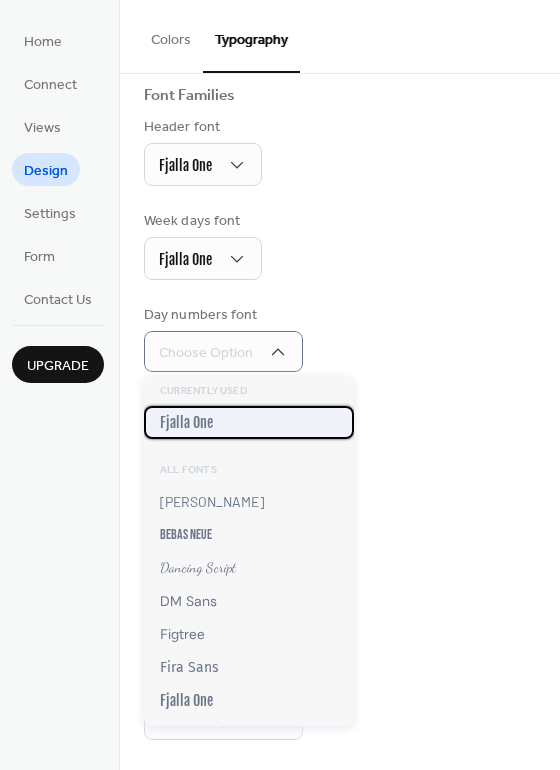 click on "Fjalla One" at bounding box center (186, 422) 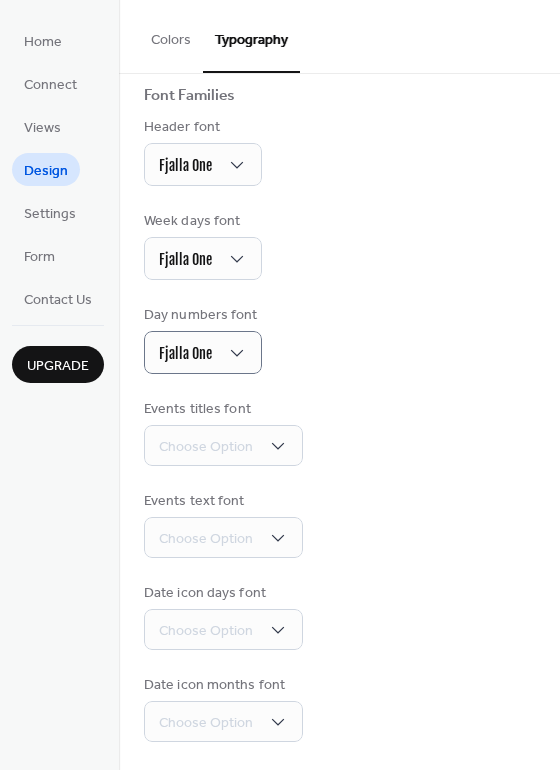 scroll, scrollTop: 138, scrollLeft: 0, axis: vertical 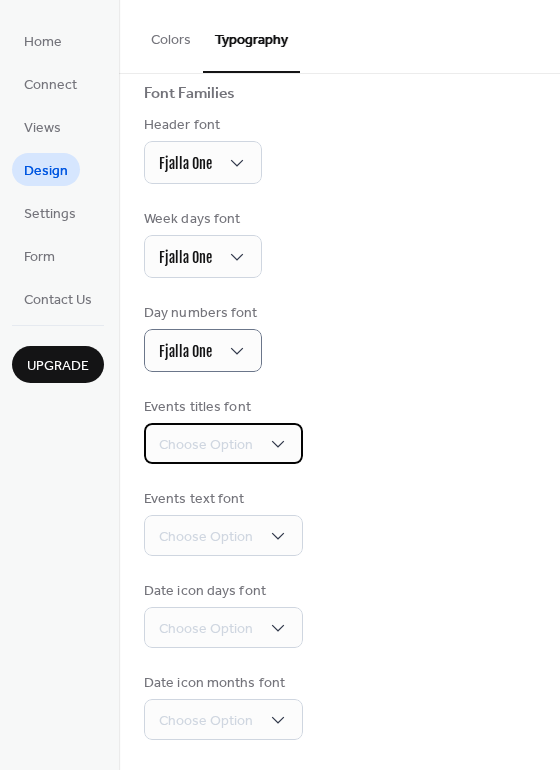 click on "Choose Option" at bounding box center [223, 443] 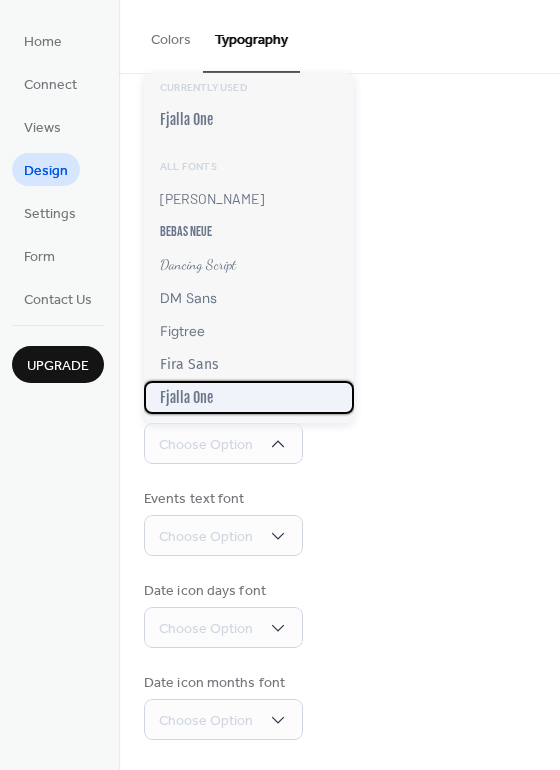 click on "Fjalla One" at bounding box center [249, 397] 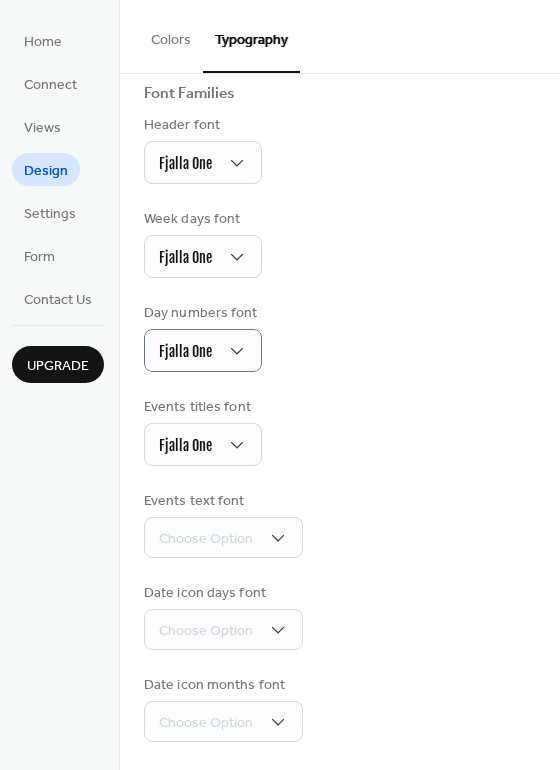 scroll, scrollTop: 140, scrollLeft: 0, axis: vertical 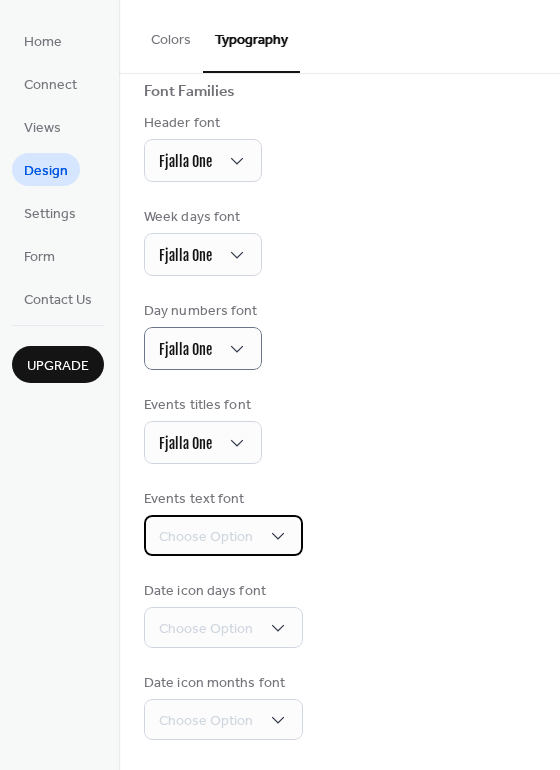 click on "Choose Option" at bounding box center (223, 535) 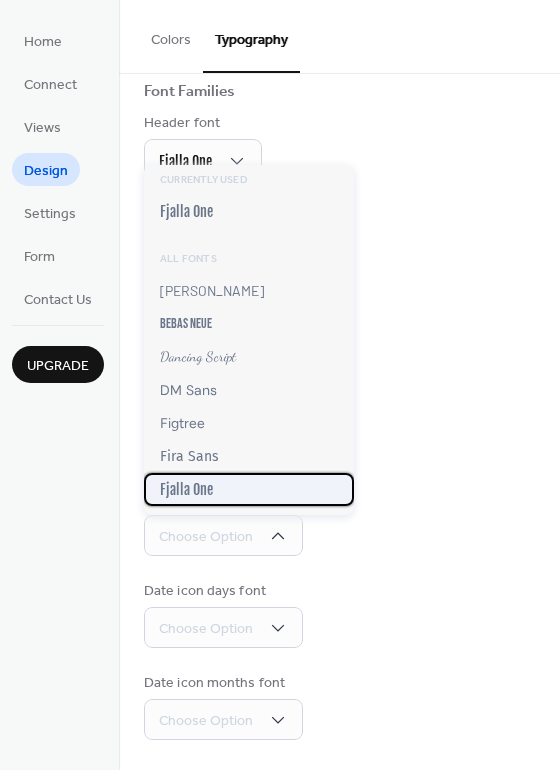 click on "Fjalla One" at bounding box center (249, 489) 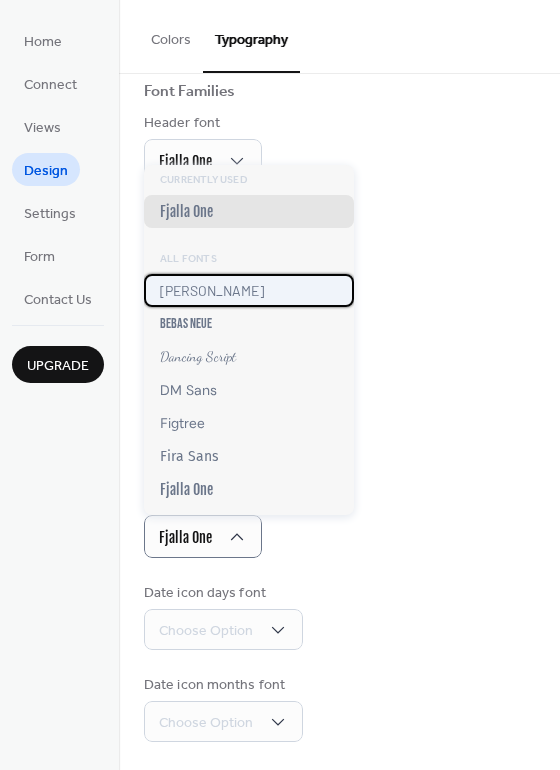 click on "Barlow" at bounding box center [249, 290] 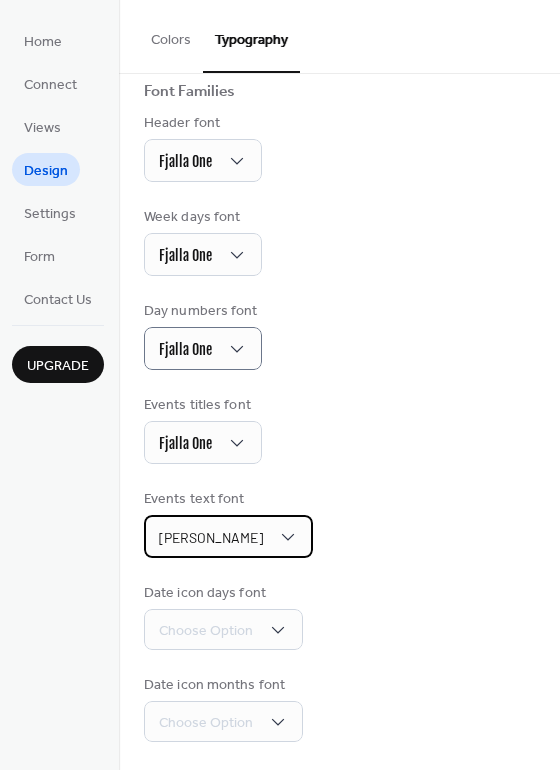 click on "Barlow" at bounding box center [228, 536] 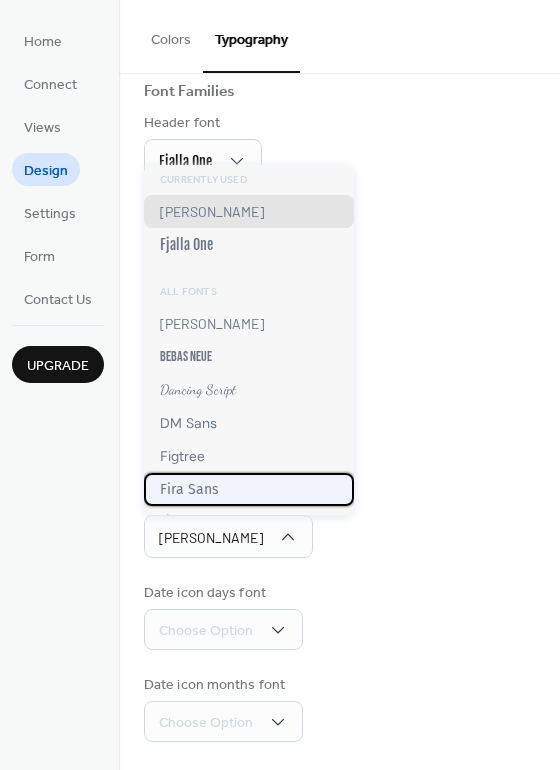 click on "Fira Sans" at bounding box center [249, 489] 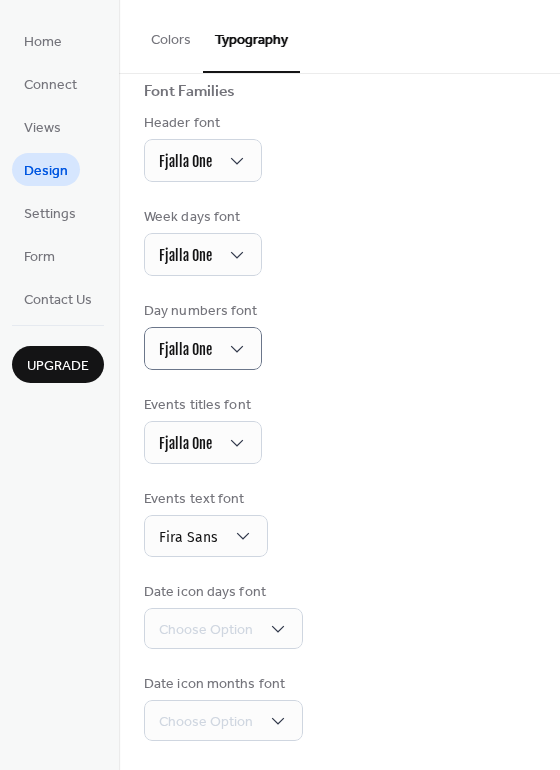 scroll, scrollTop: 141, scrollLeft: 0, axis: vertical 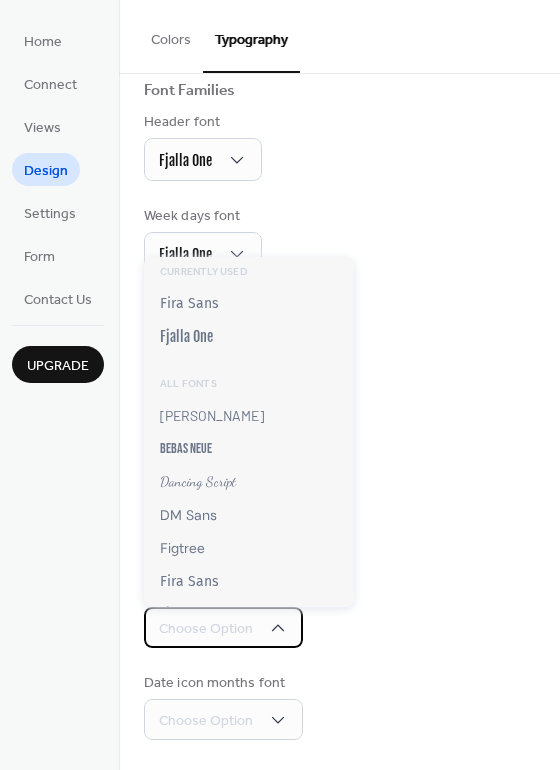 click on "Choose Option" at bounding box center [206, 629] 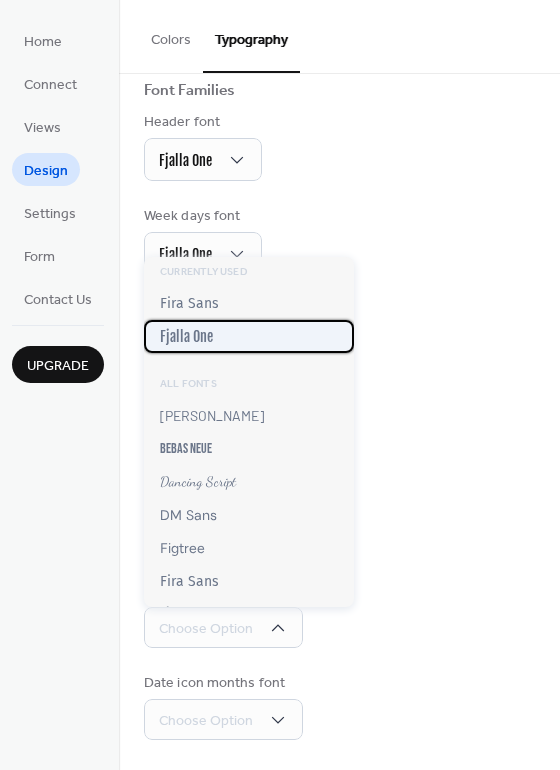 click on "Fjalla One" at bounding box center (186, 336) 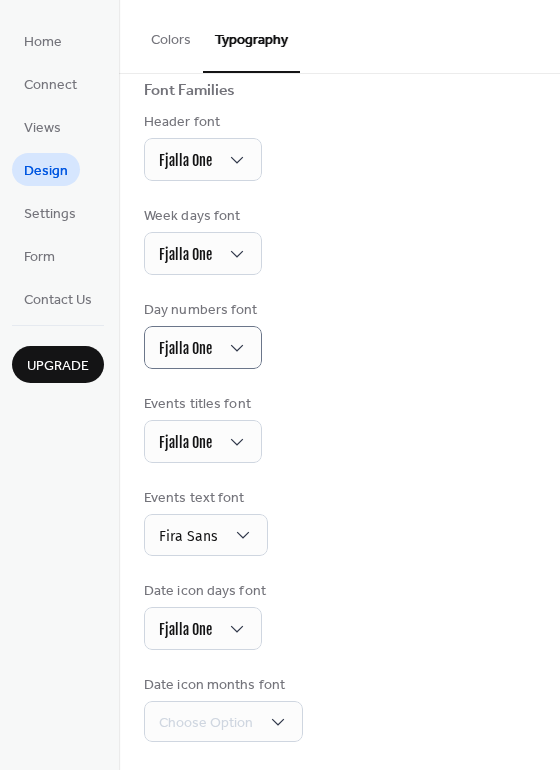 scroll, scrollTop: 143, scrollLeft: 0, axis: vertical 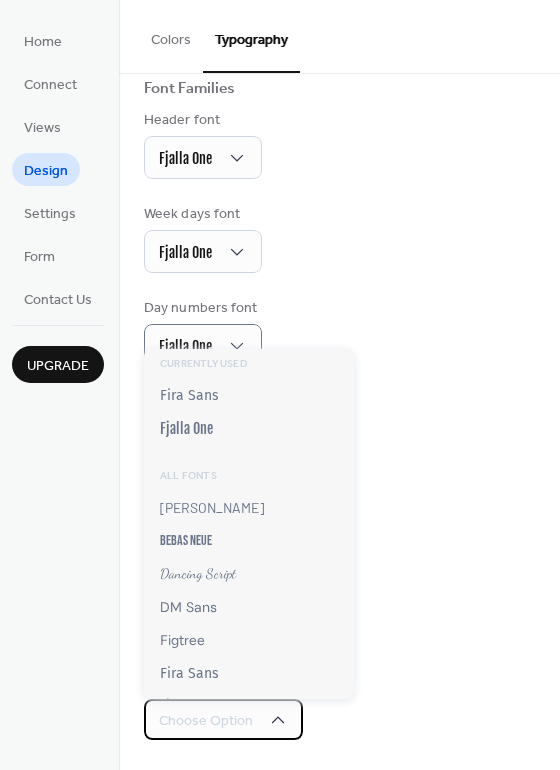 click on "Choose Option" at bounding box center [223, 719] 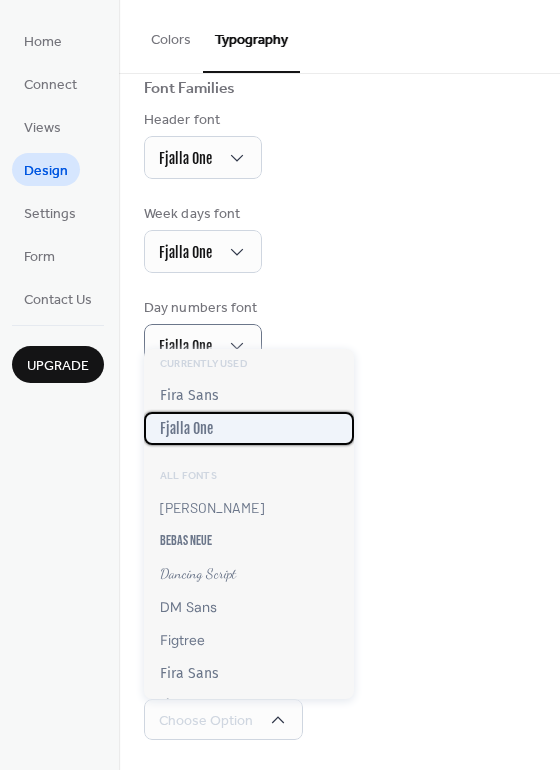 click on "Fjalla One" at bounding box center (186, 428) 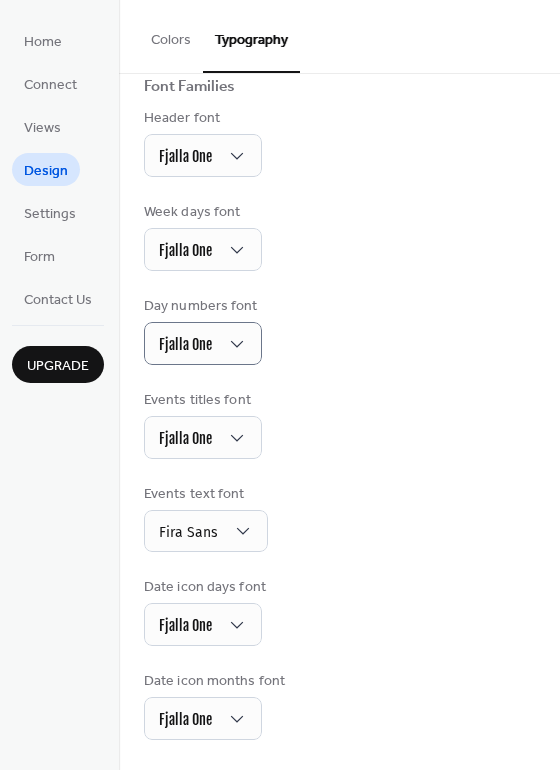scroll, scrollTop: 0, scrollLeft: 0, axis: both 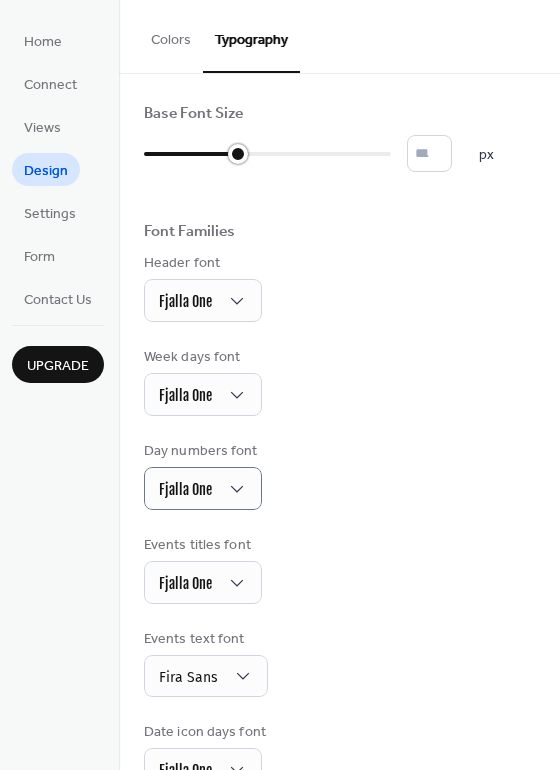 type on "**" 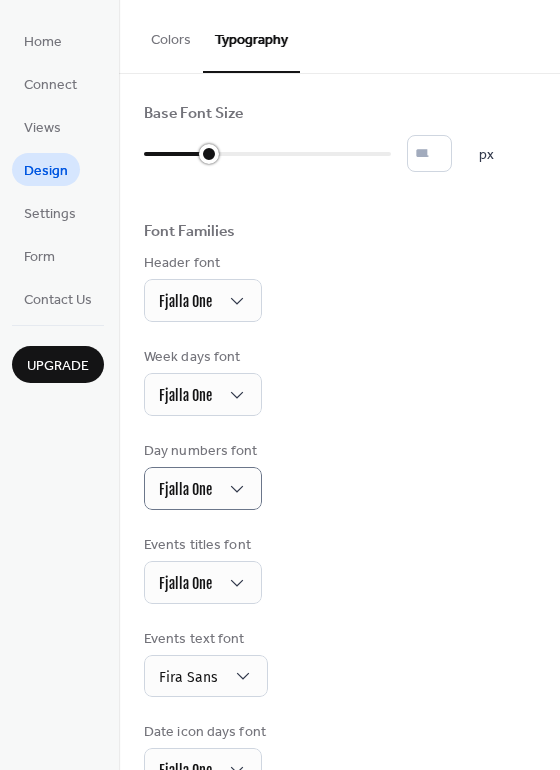 click at bounding box center (209, 154) 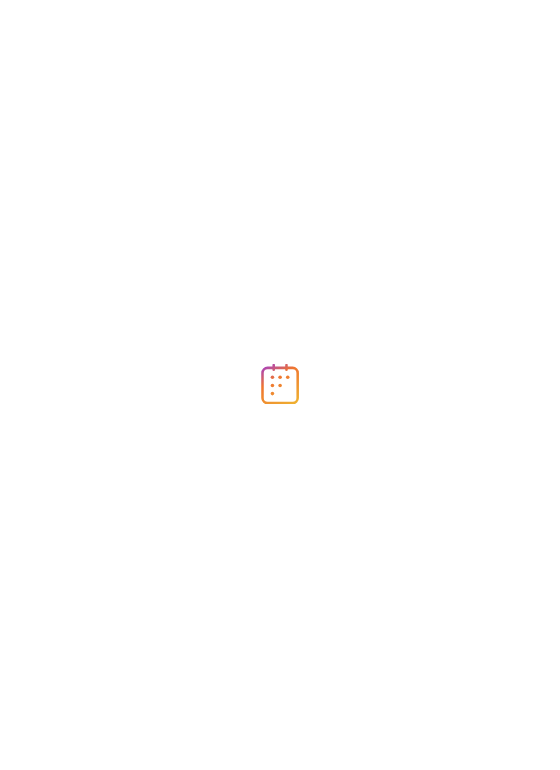 scroll, scrollTop: 0, scrollLeft: 0, axis: both 